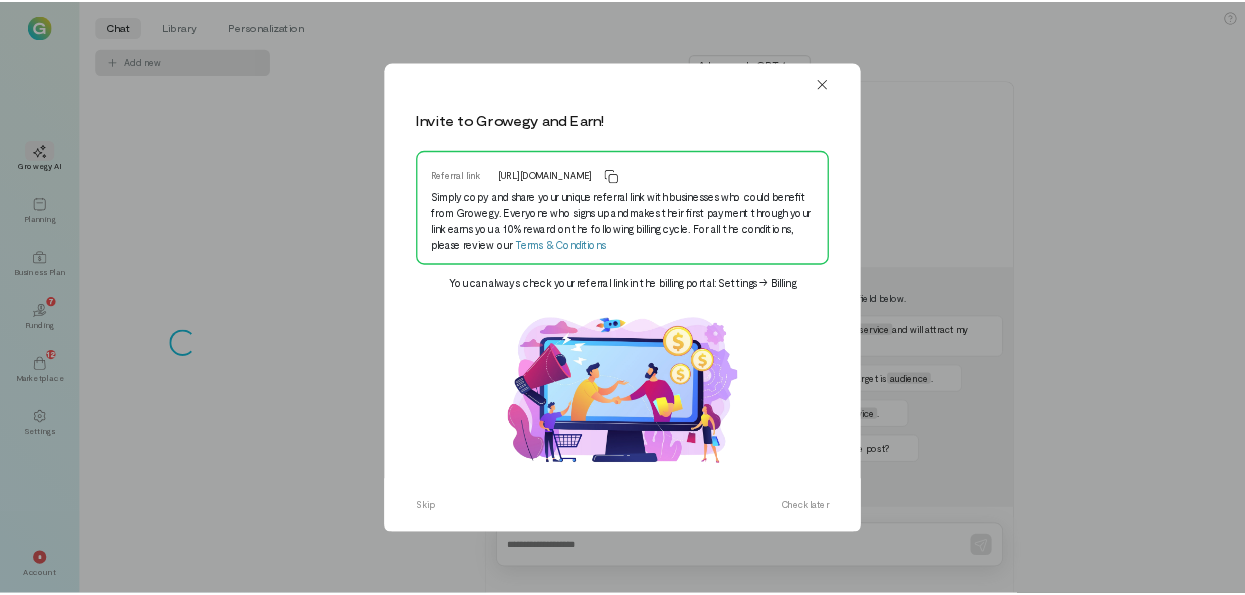 scroll, scrollTop: 0, scrollLeft: 0, axis: both 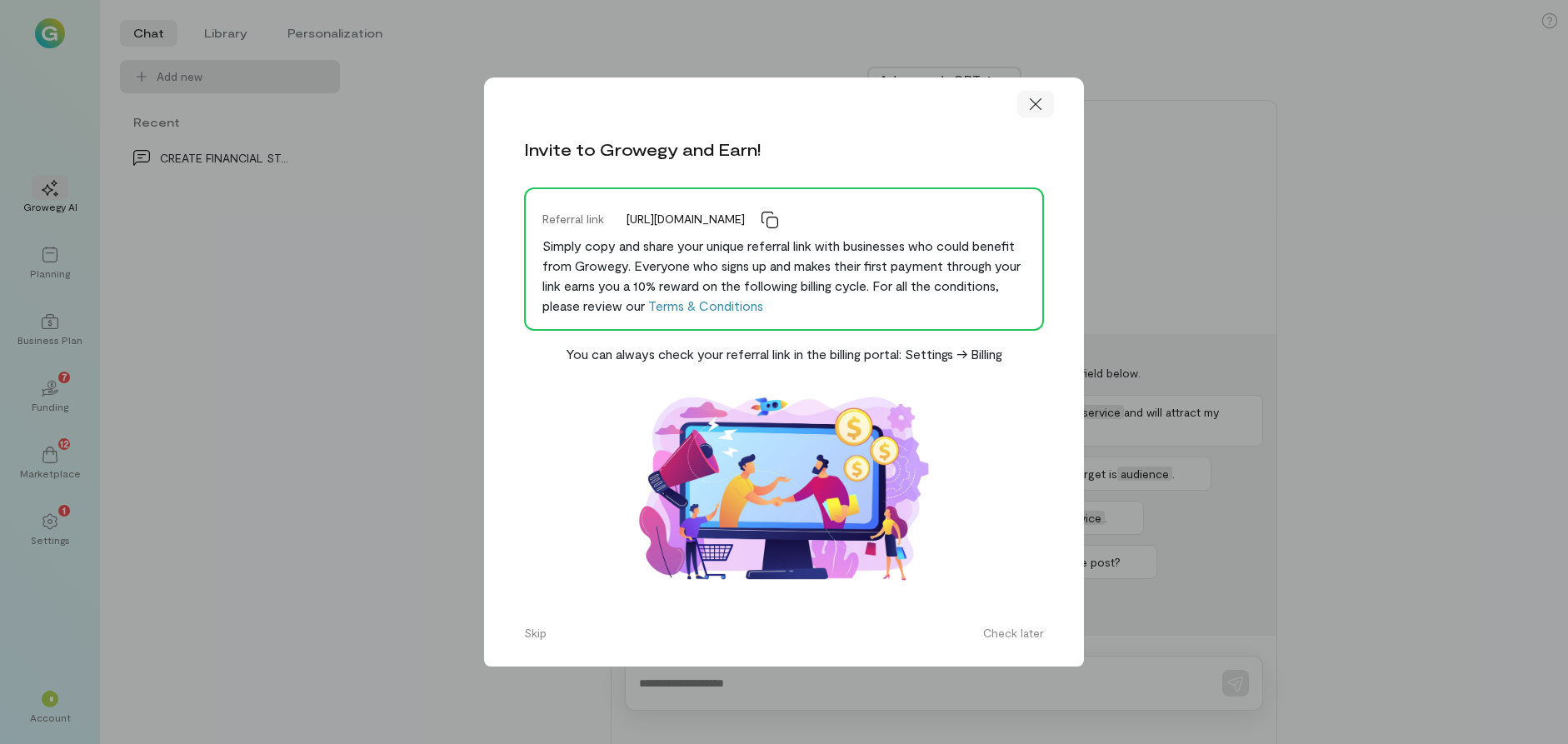 click 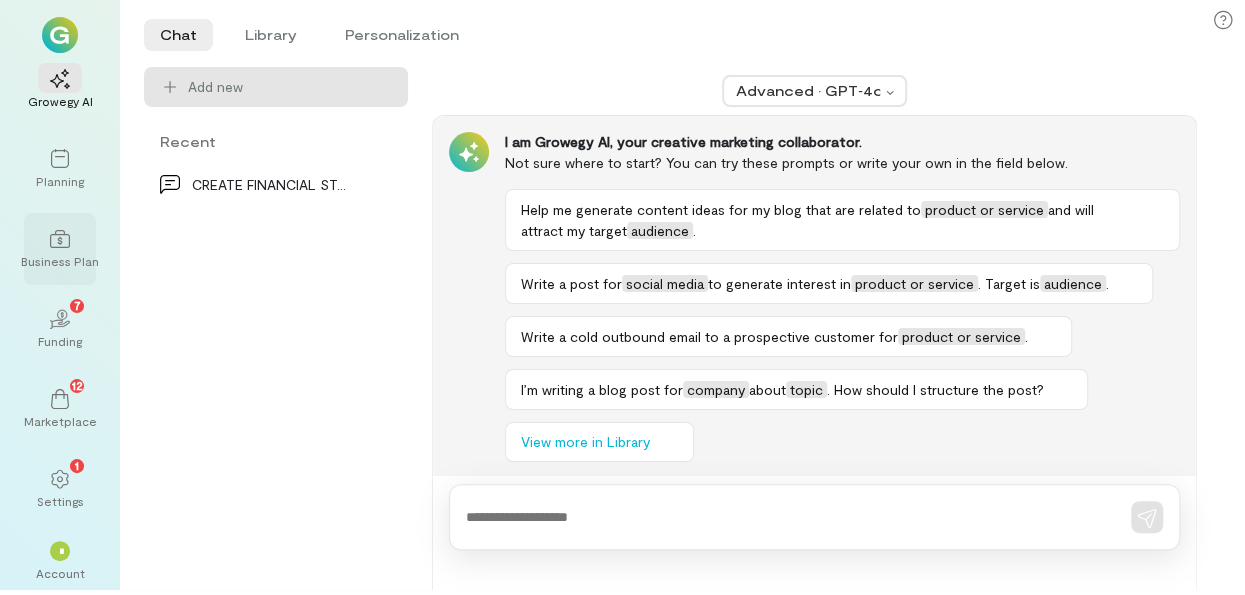 scroll, scrollTop: 6, scrollLeft: 0, axis: vertical 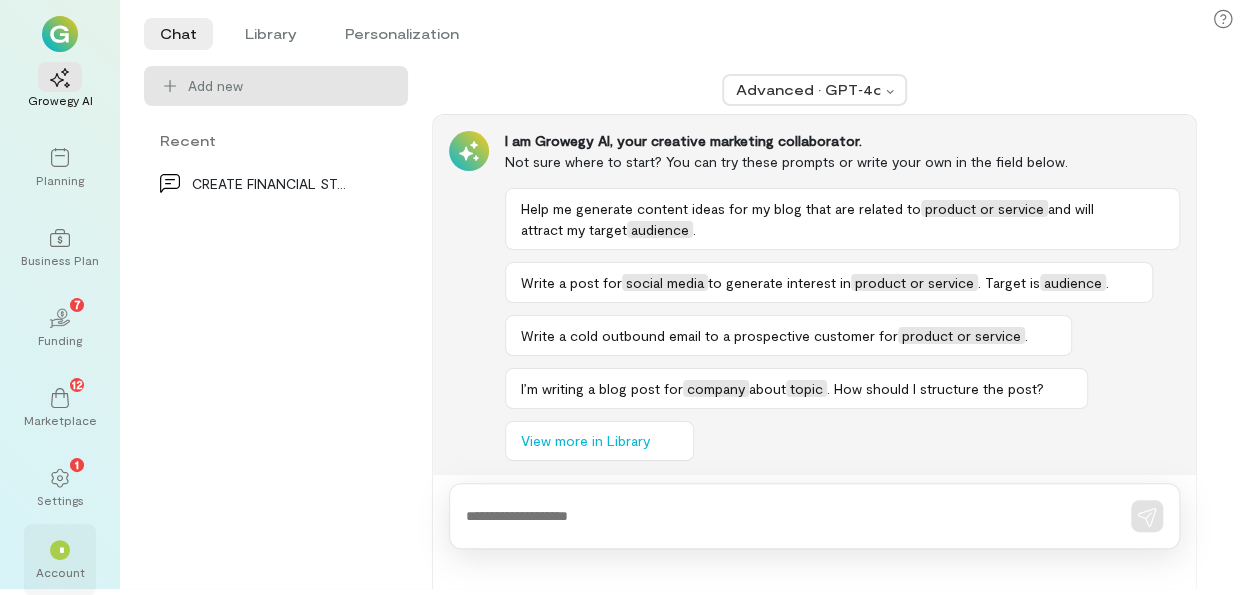 click on "Account" at bounding box center [60, 572] 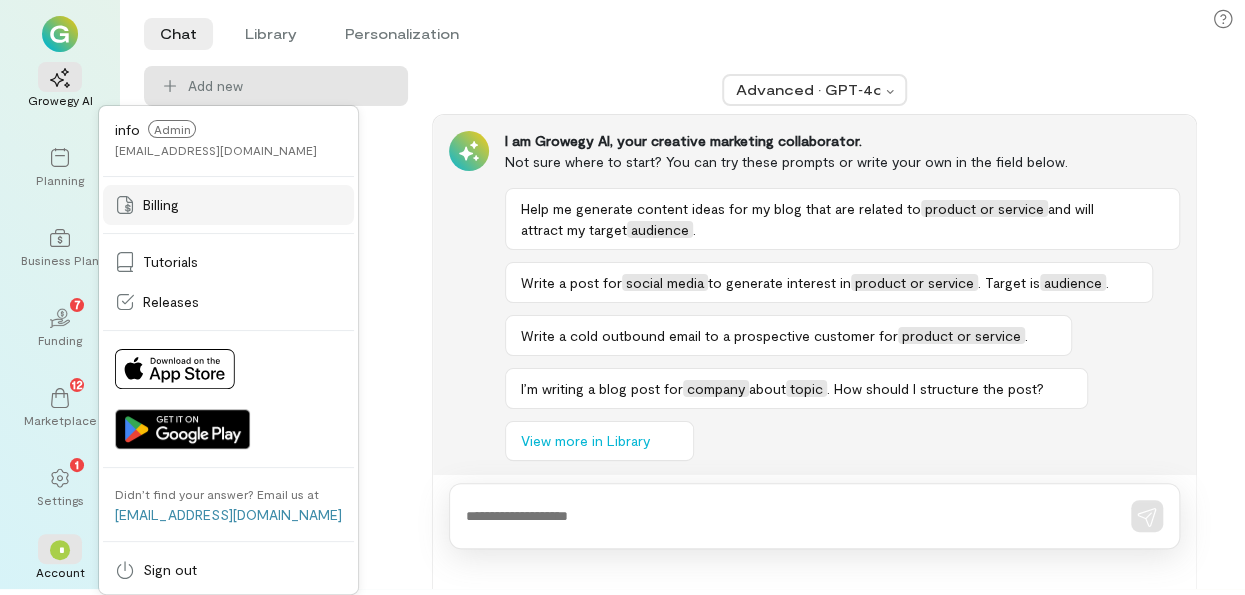 click on "Billing" at bounding box center [161, 205] 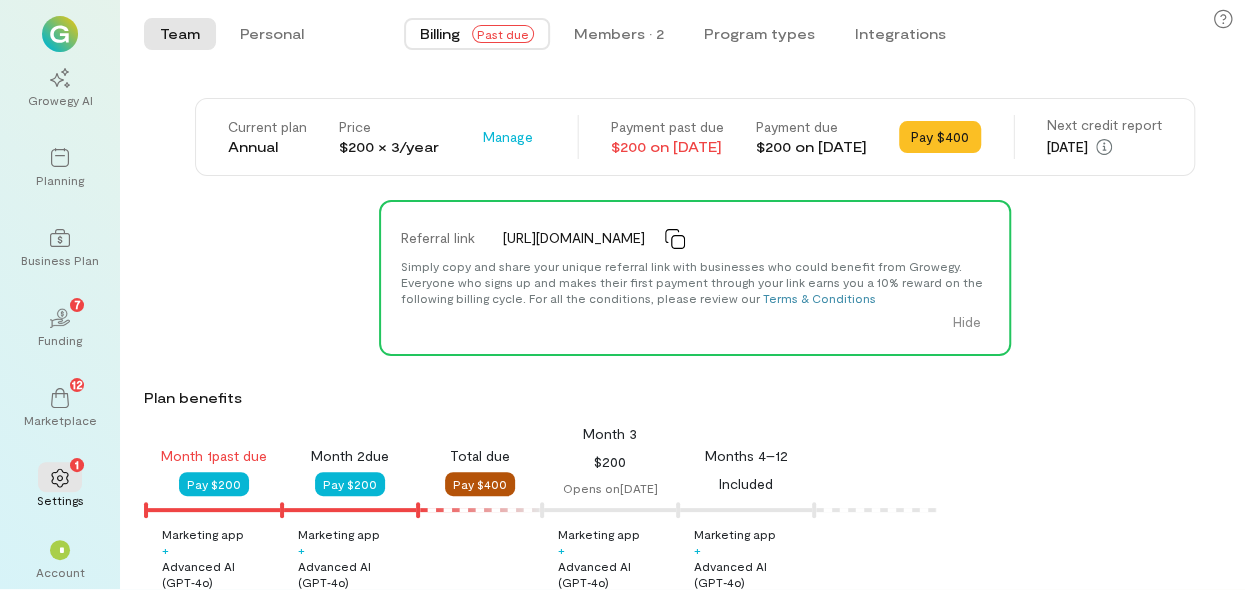 click on "Pay $400" at bounding box center [480, 484] 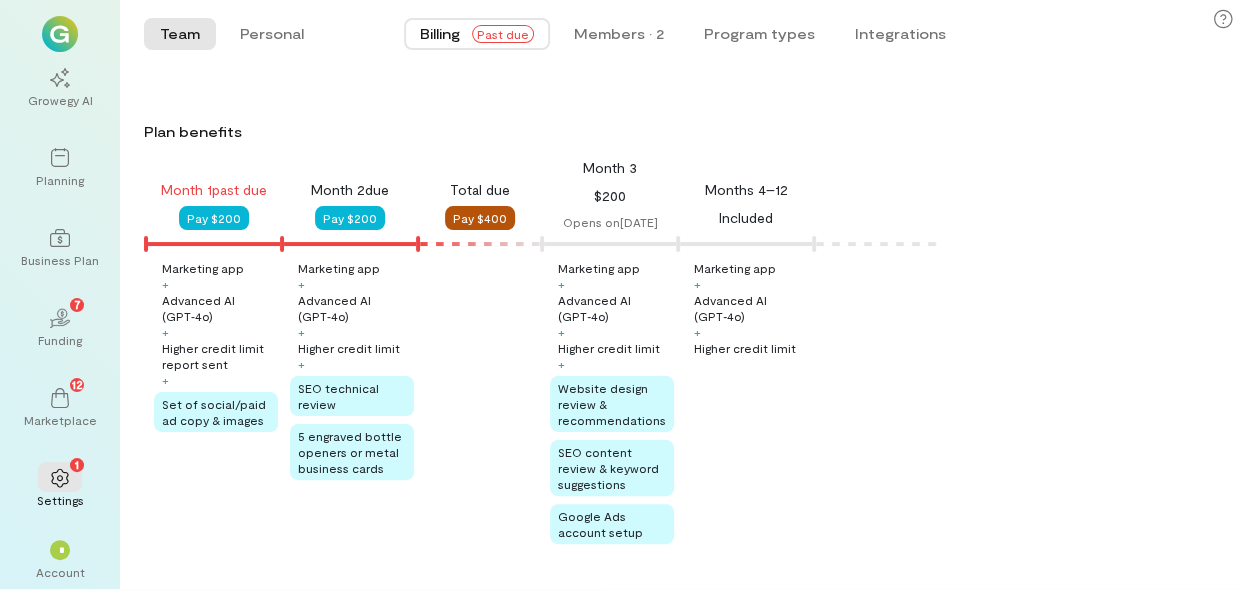 scroll, scrollTop: 266, scrollLeft: 0, axis: vertical 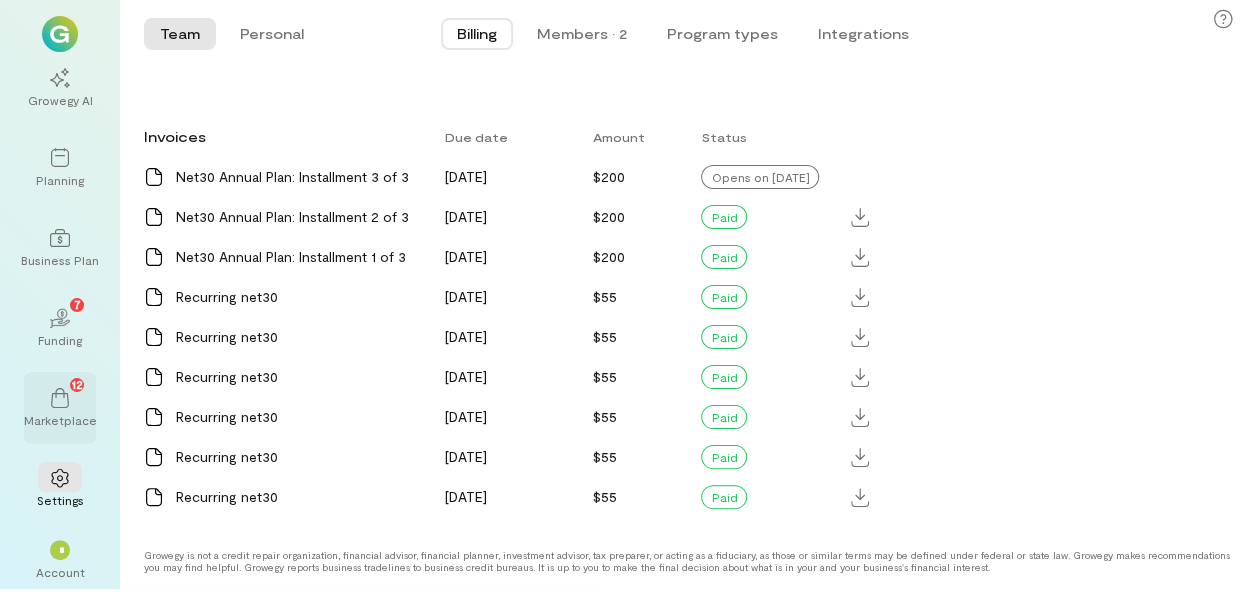 click 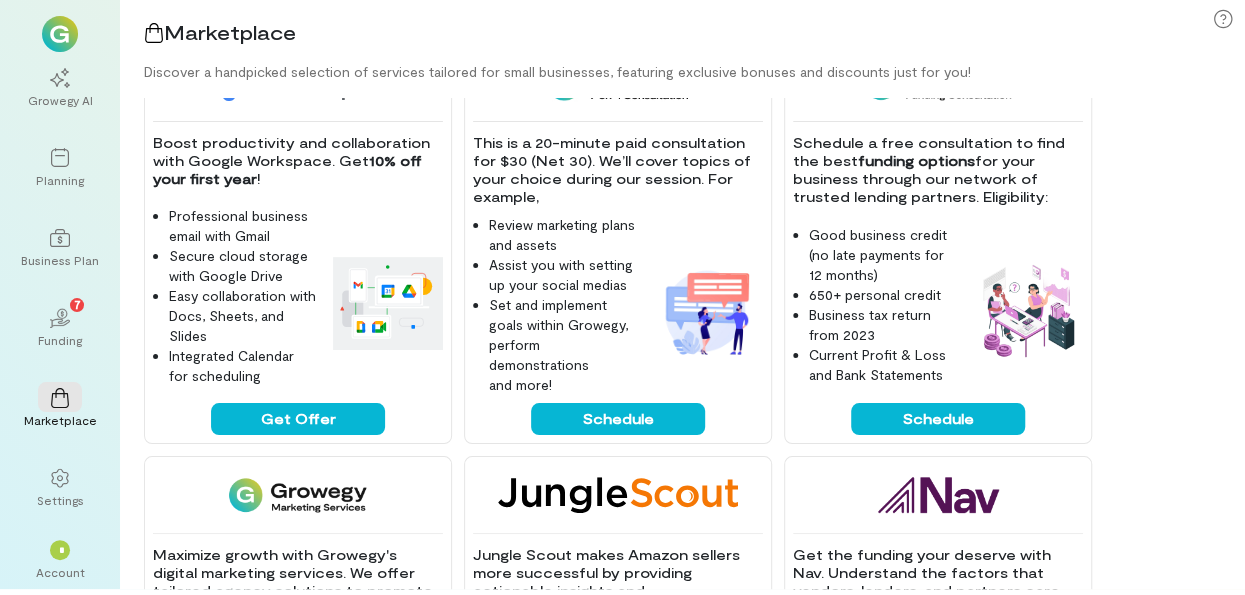 scroll, scrollTop: 400, scrollLeft: 0, axis: vertical 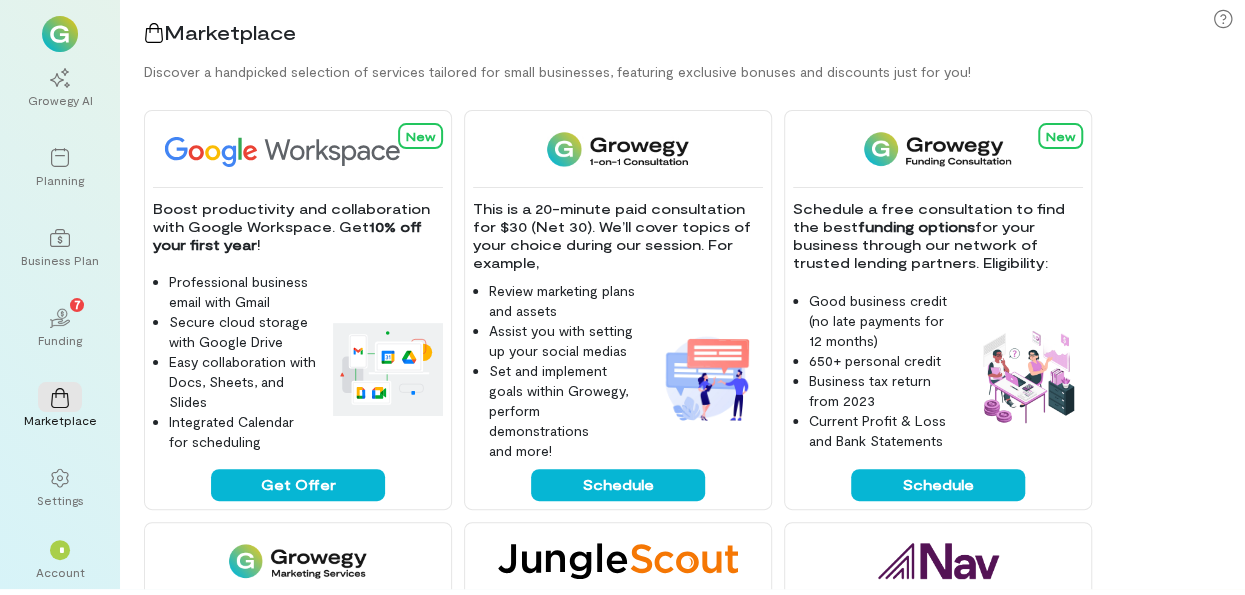 drag, startPoint x: 840, startPoint y: 169, endPoint x: 838, endPoint y: 130, distance: 39.051247 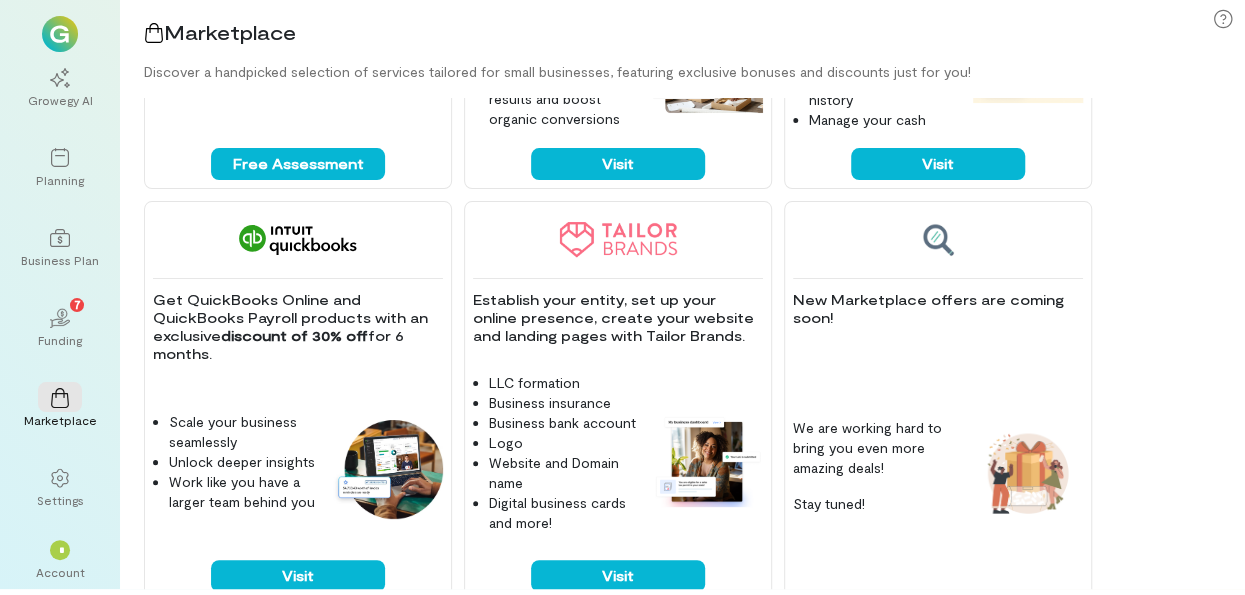 scroll, scrollTop: 1168, scrollLeft: 0, axis: vertical 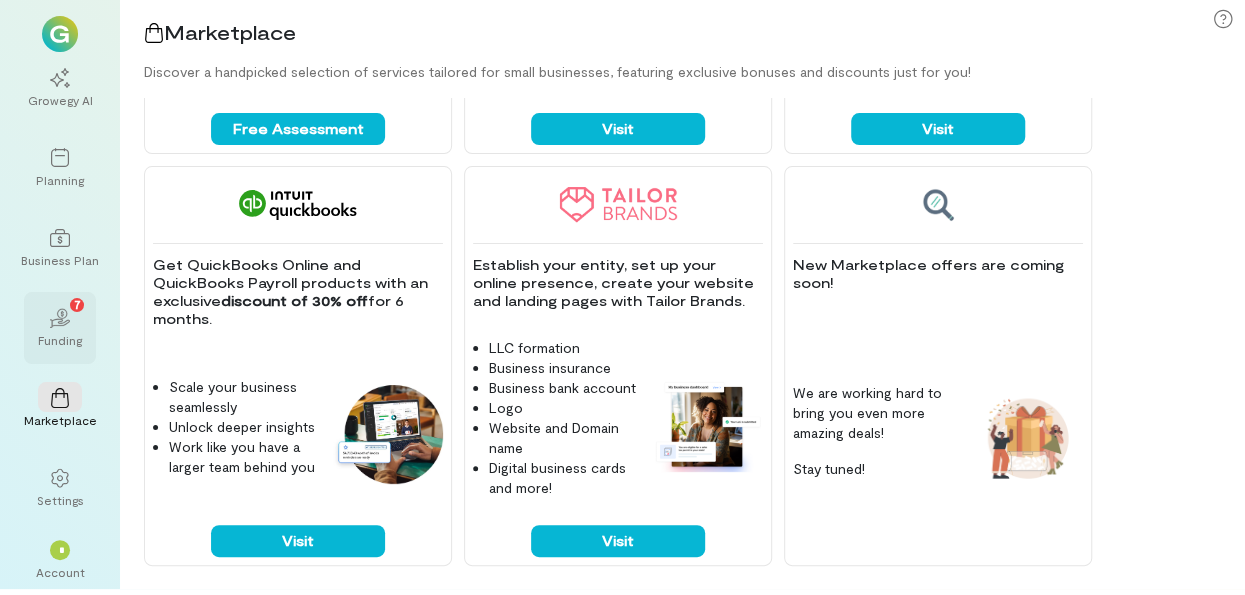 click on "02 7 Funding" at bounding box center [60, 328] 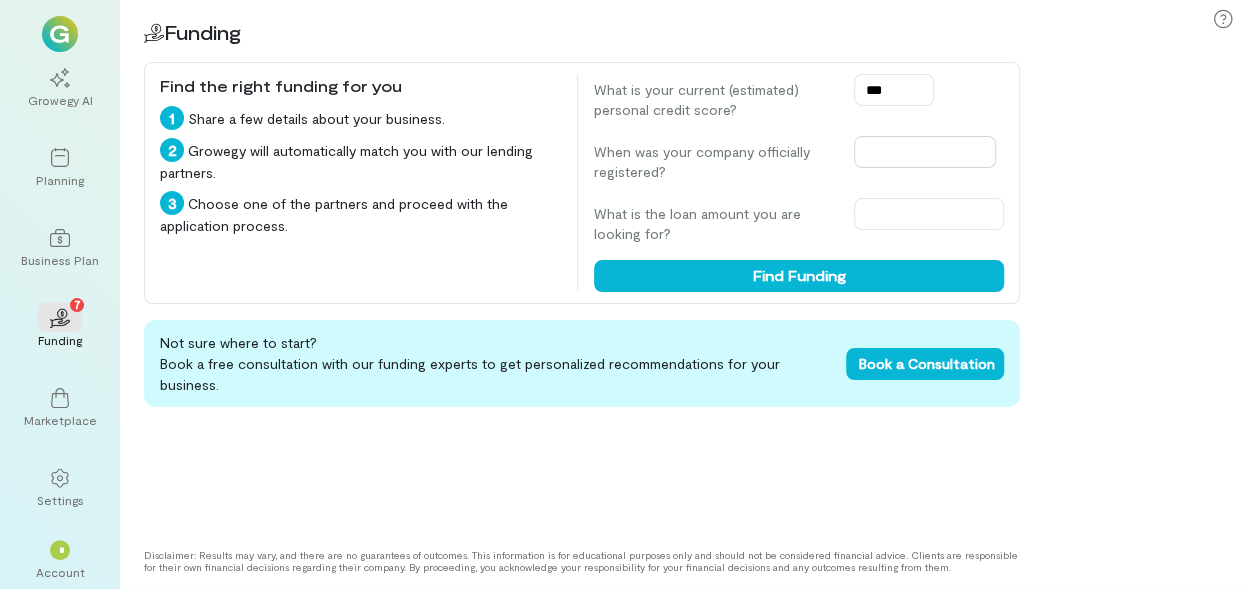 type on "***" 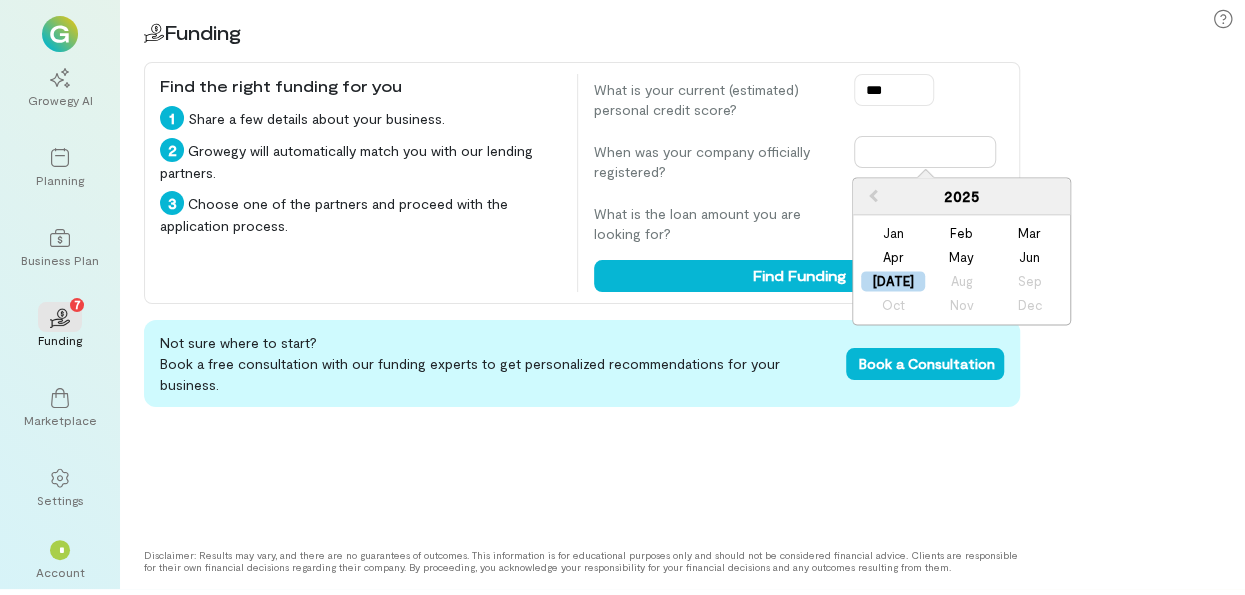click at bounding box center [925, 152] 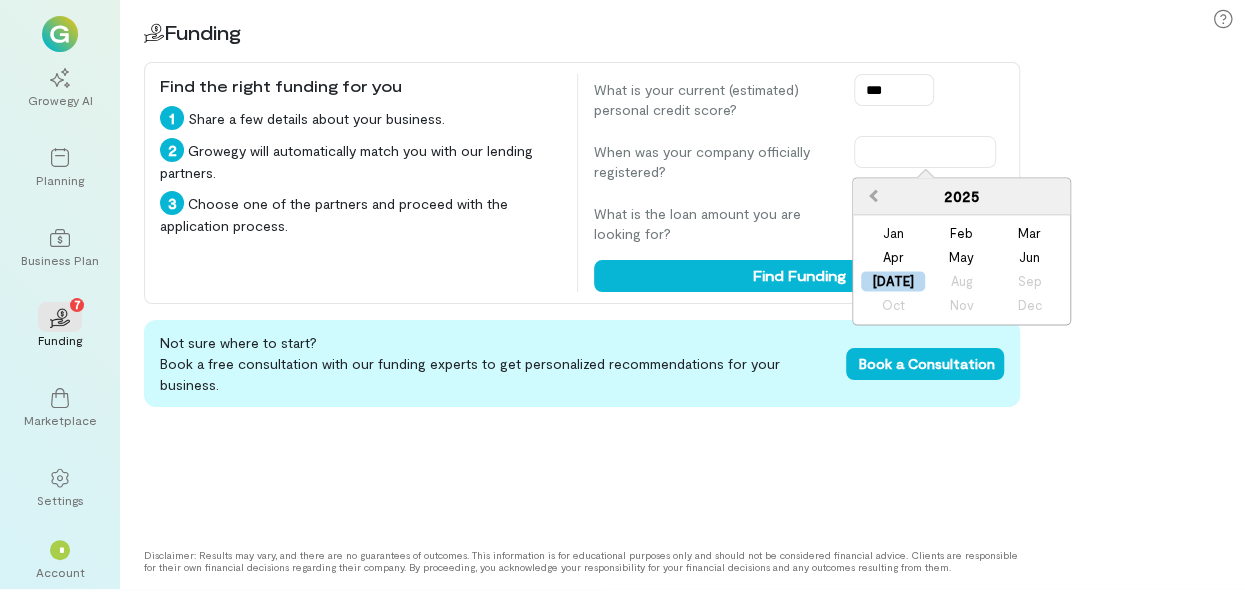 click on "Previous Year" at bounding box center (873, 195) 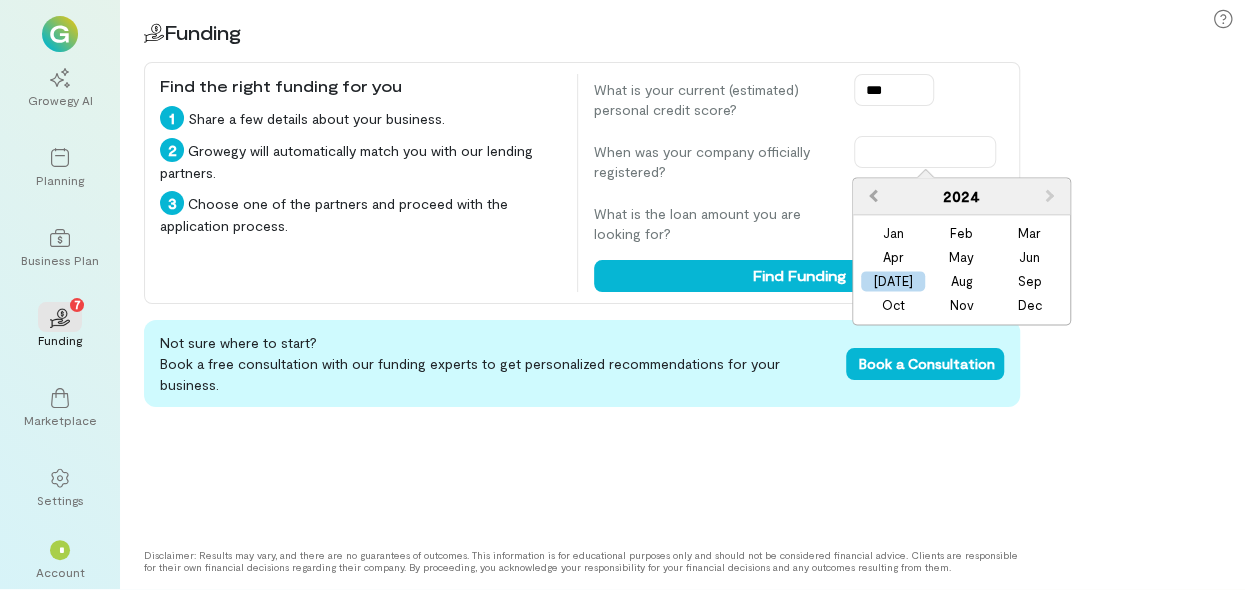 click on "Previous Year" at bounding box center (873, 195) 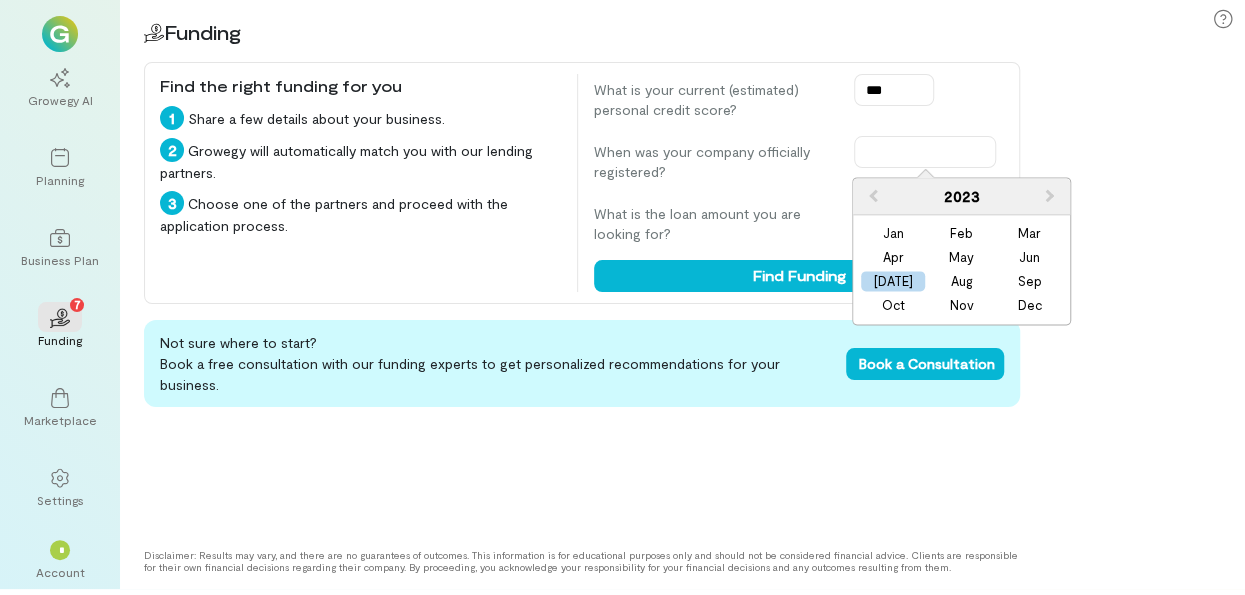 click on "Mar" at bounding box center [1029, 234] 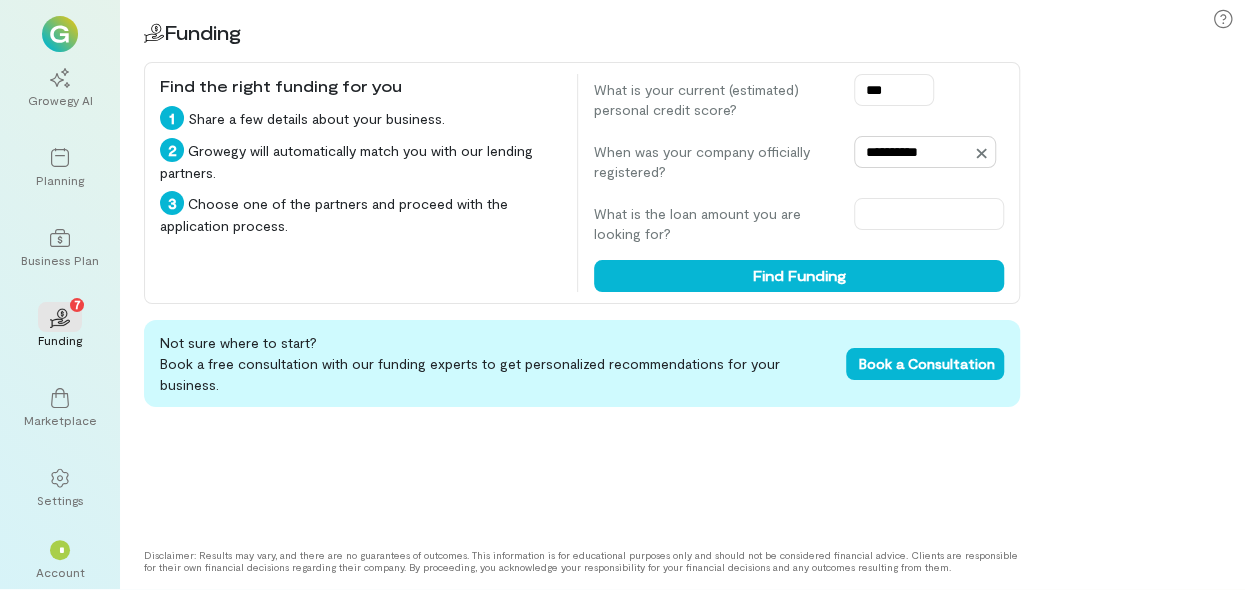 click on "**********" at bounding box center (925, 152) 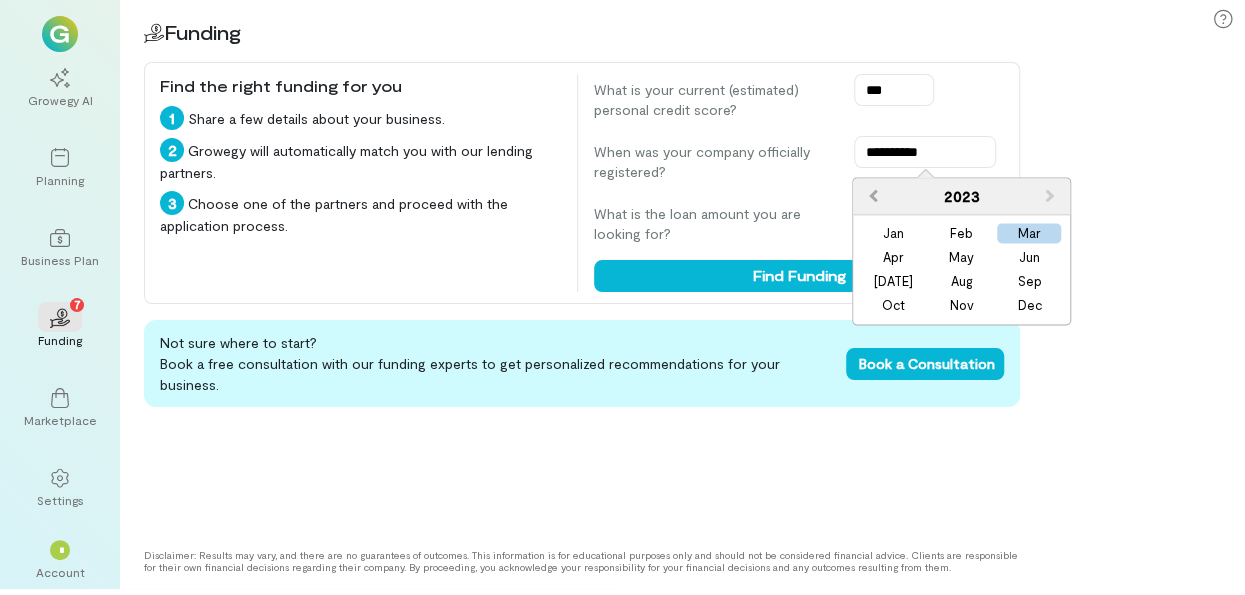 click on "Previous Year" at bounding box center [873, 195] 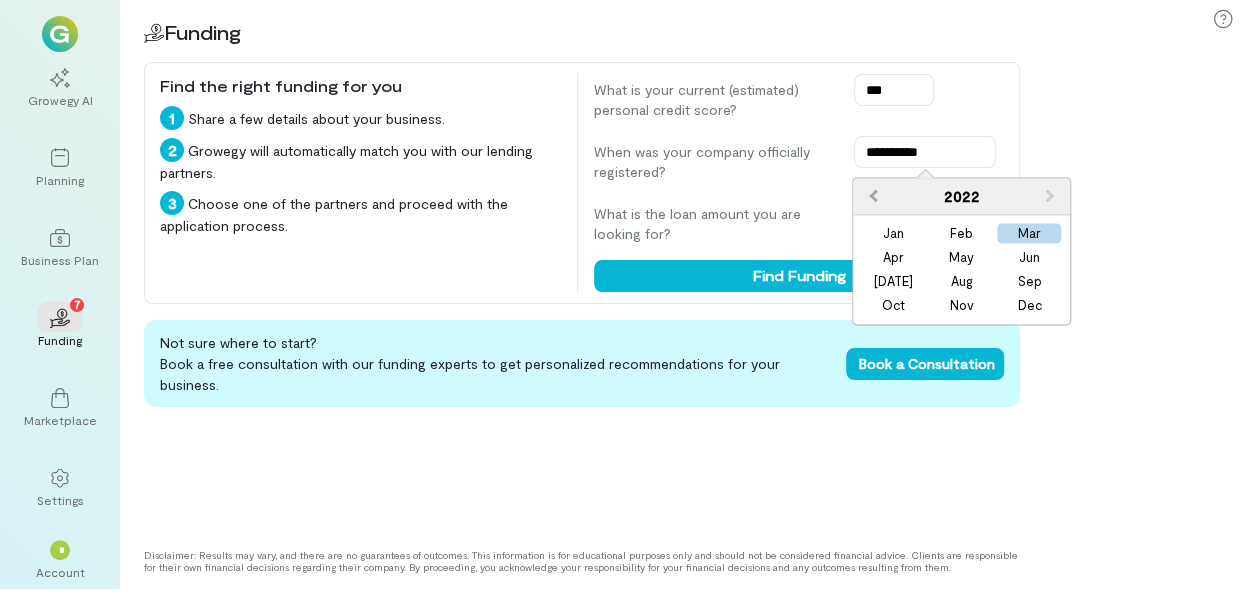 click on "Previous Year" at bounding box center [873, 195] 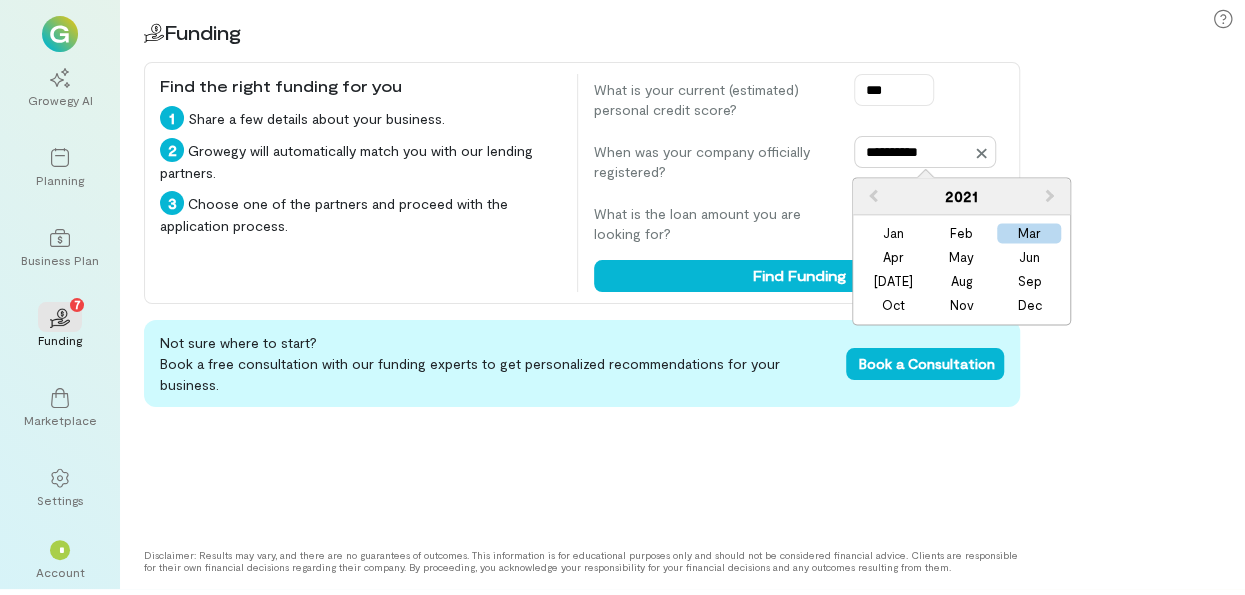 click on "**********" at bounding box center [925, 152] 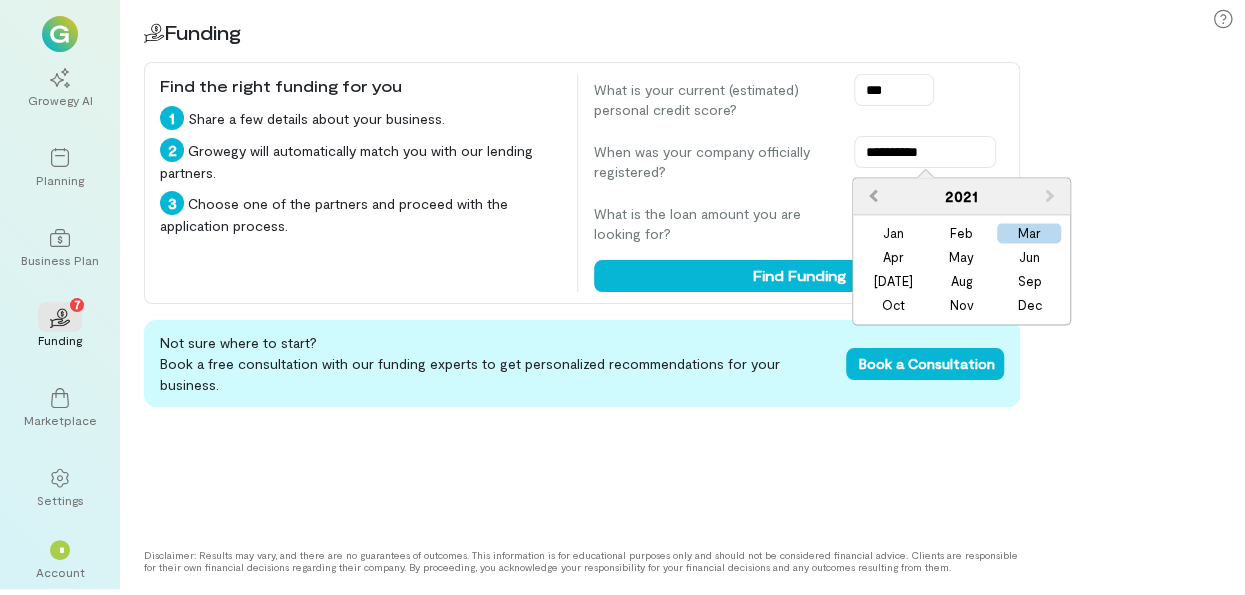 click on "Previous Year" at bounding box center [873, 195] 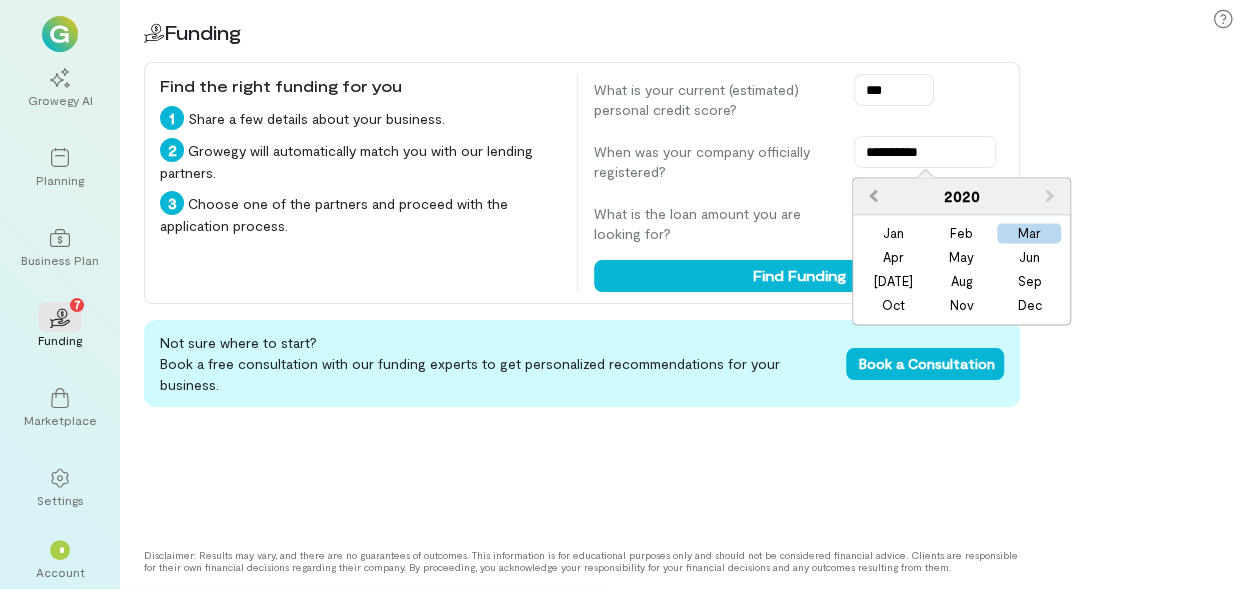 click on "Previous Year" at bounding box center [873, 195] 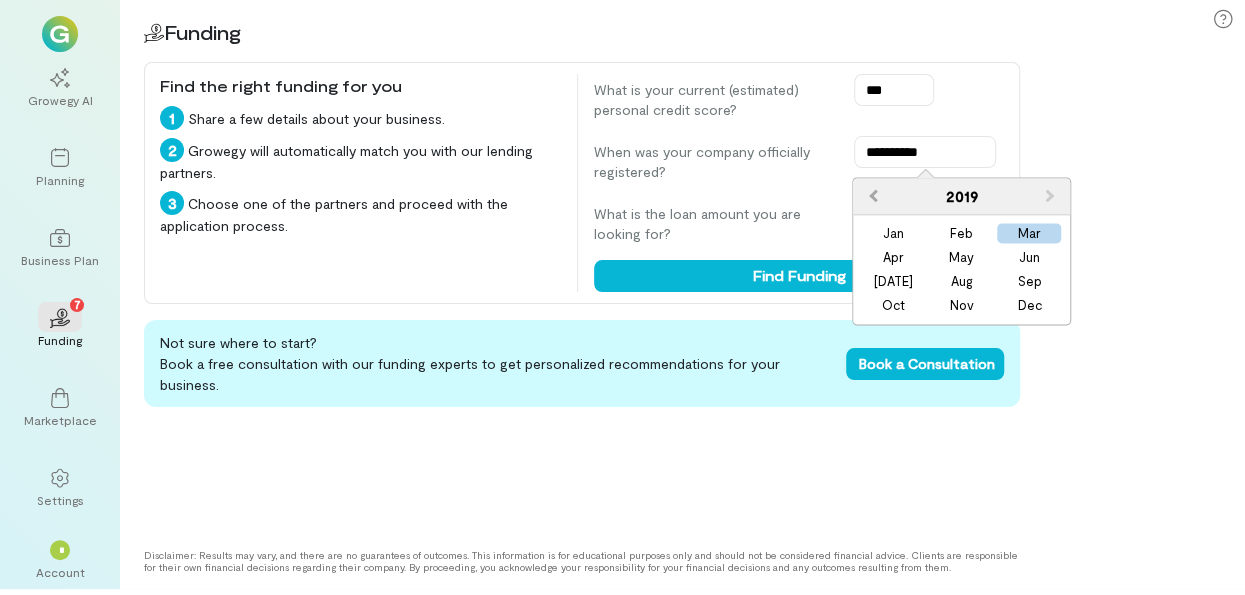 click on "Previous Year" at bounding box center [873, 195] 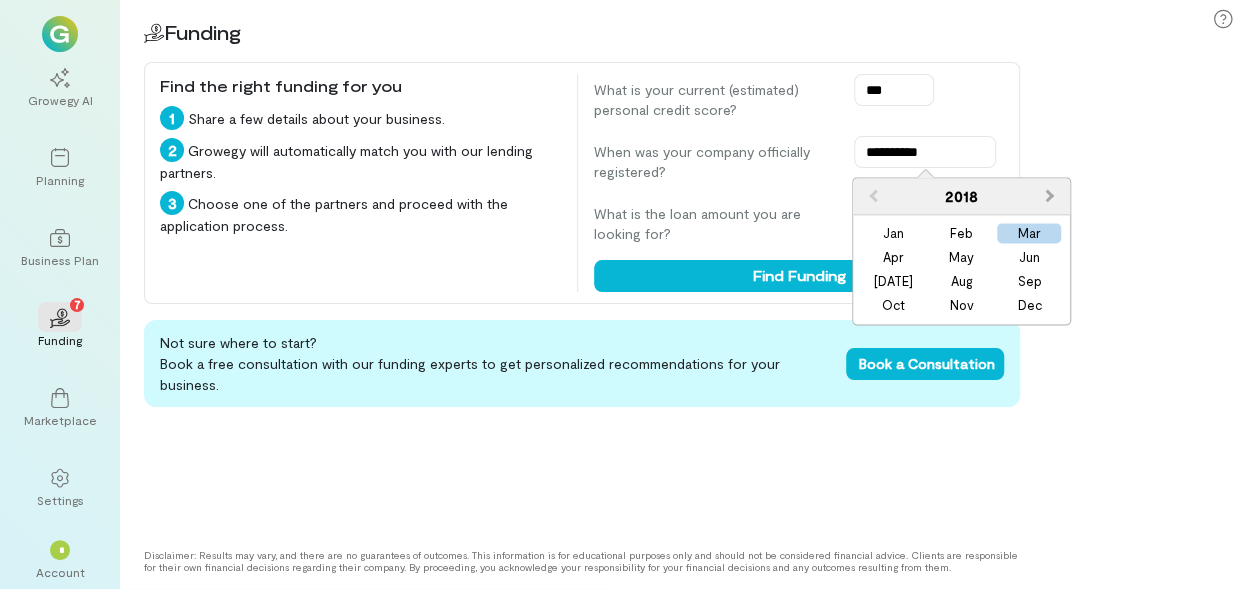 click on "Next Year" at bounding box center [1050, 195] 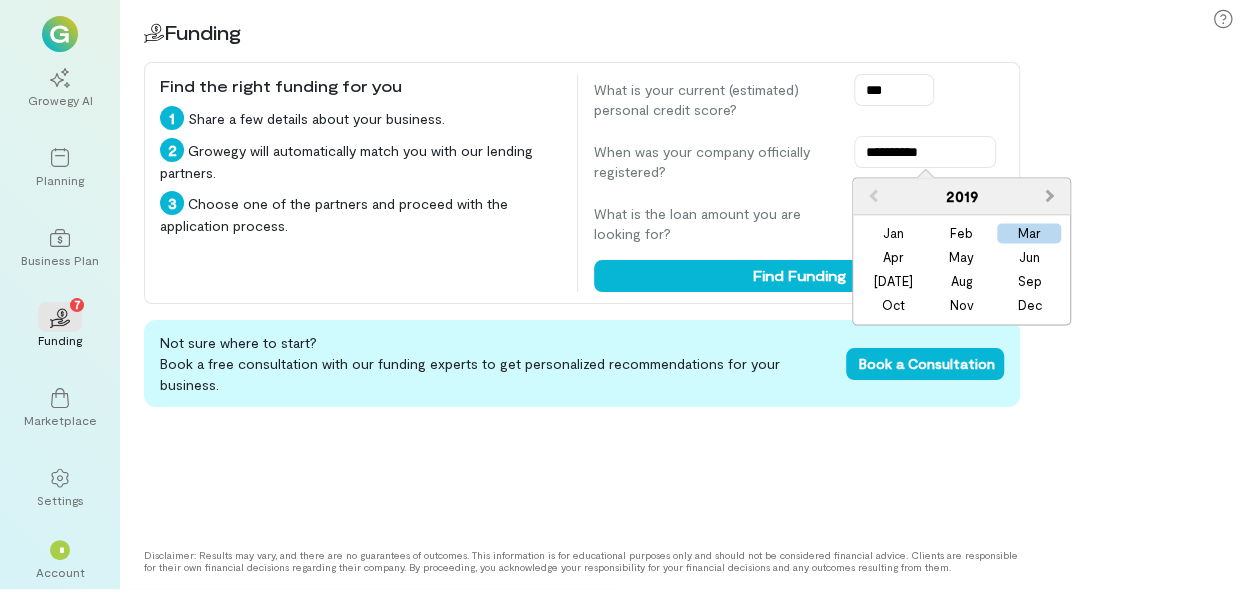 click on "Next Year" at bounding box center (1050, 195) 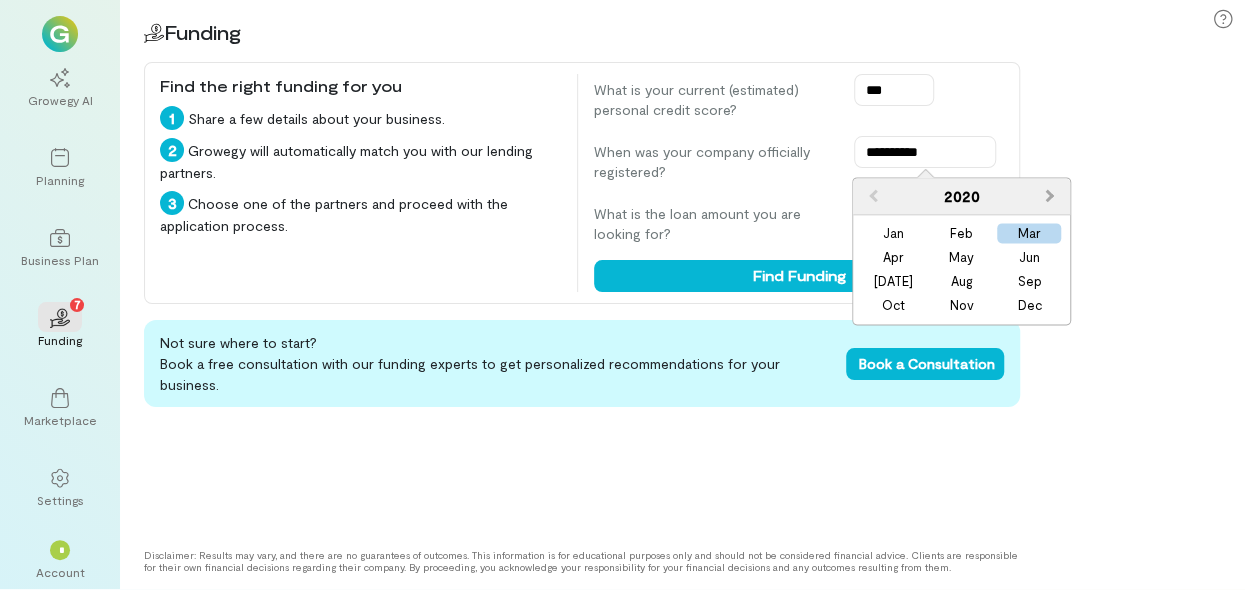 click on "Next Year" at bounding box center (1050, 195) 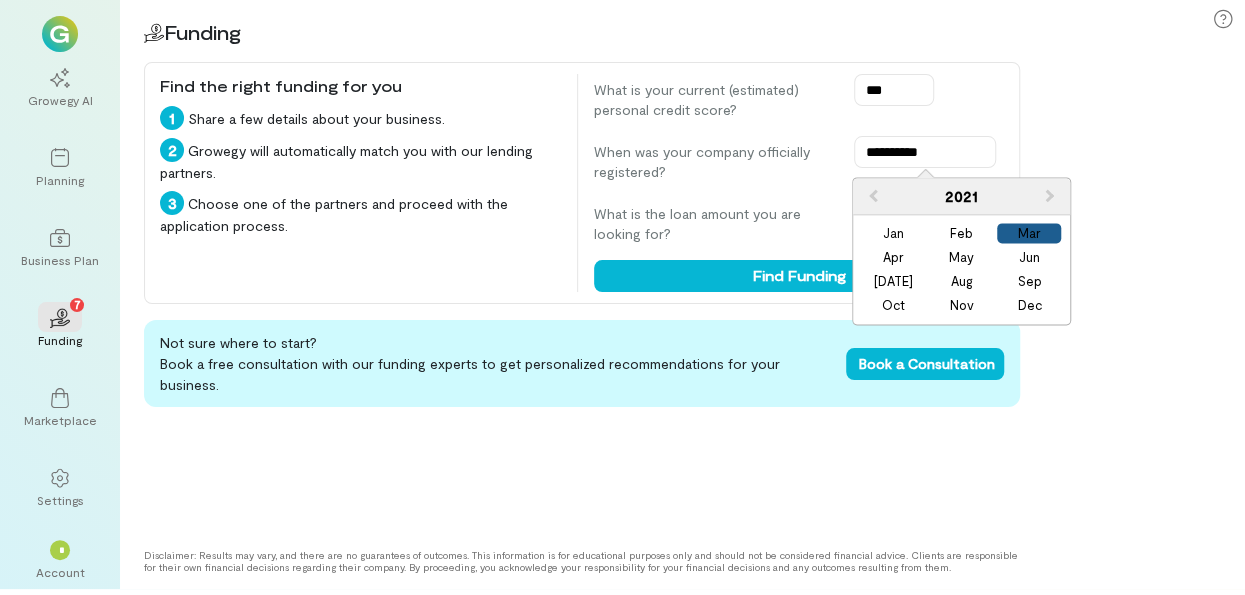 click on "Mar" at bounding box center [1029, 234] 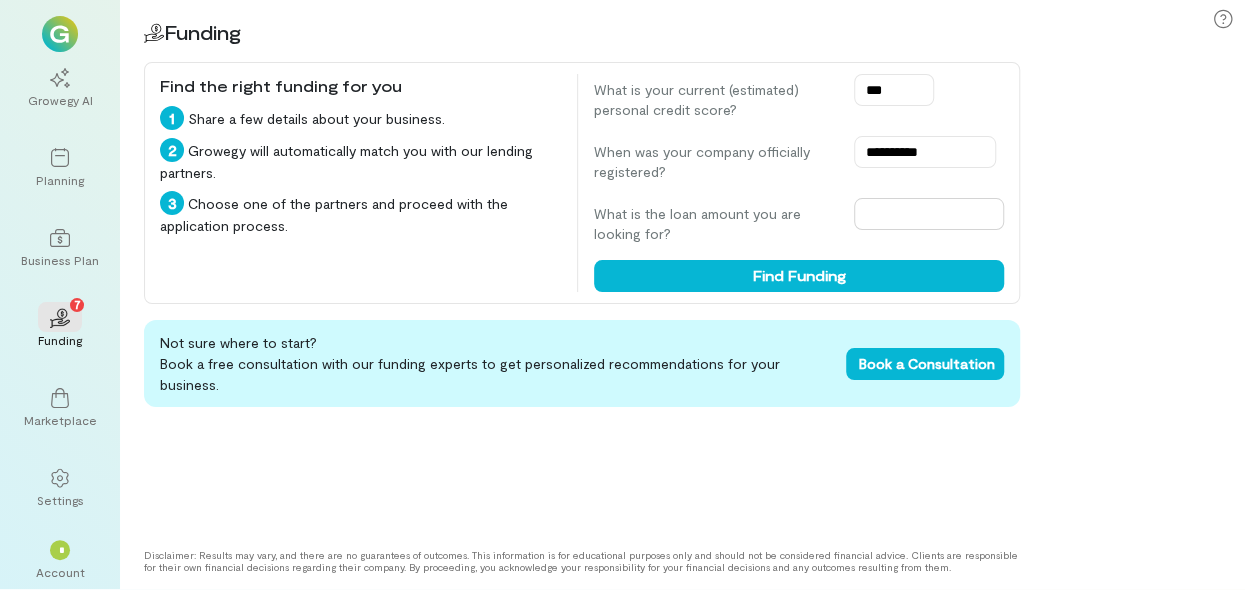 click at bounding box center [929, 214] 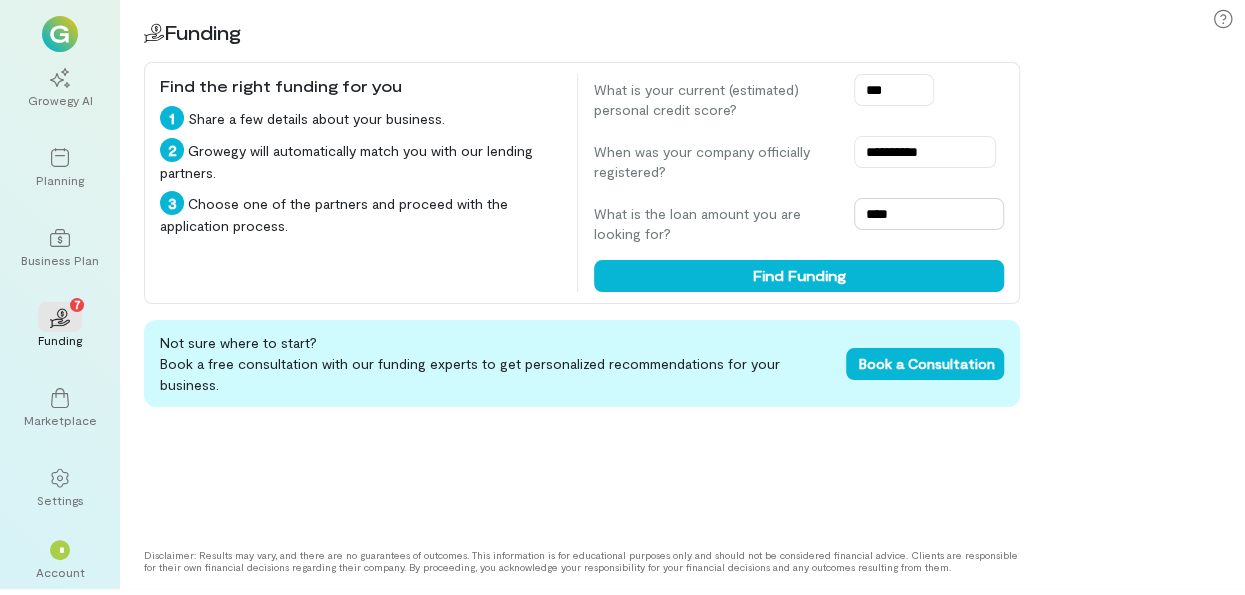 type on "****" 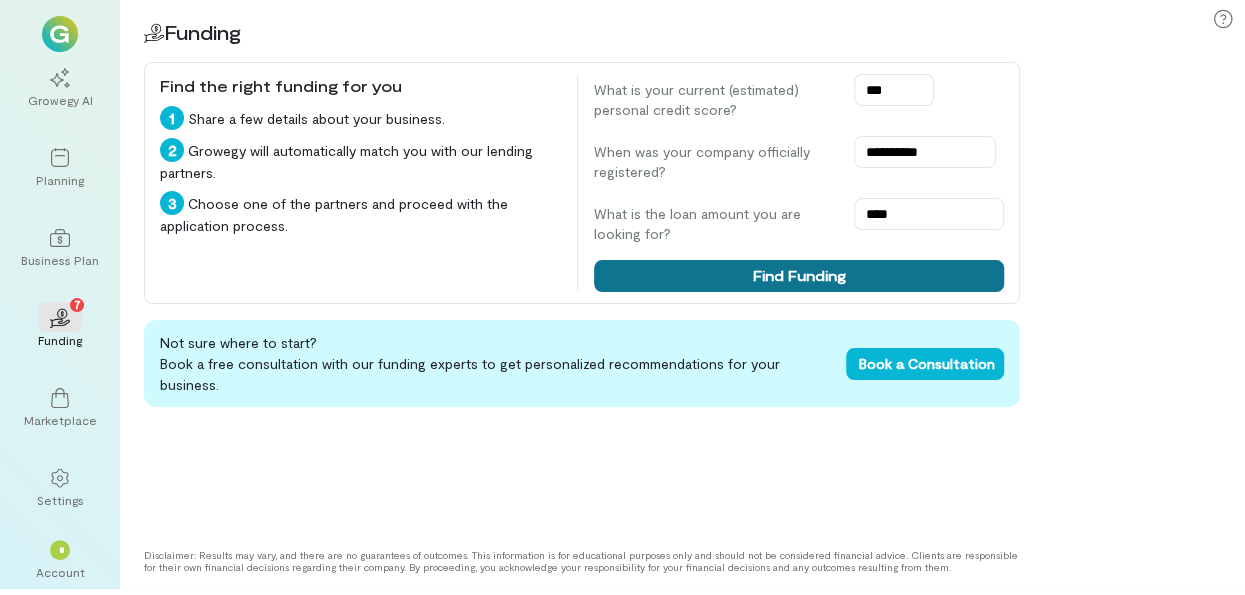 click on "Find Funding" at bounding box center [799, 276] 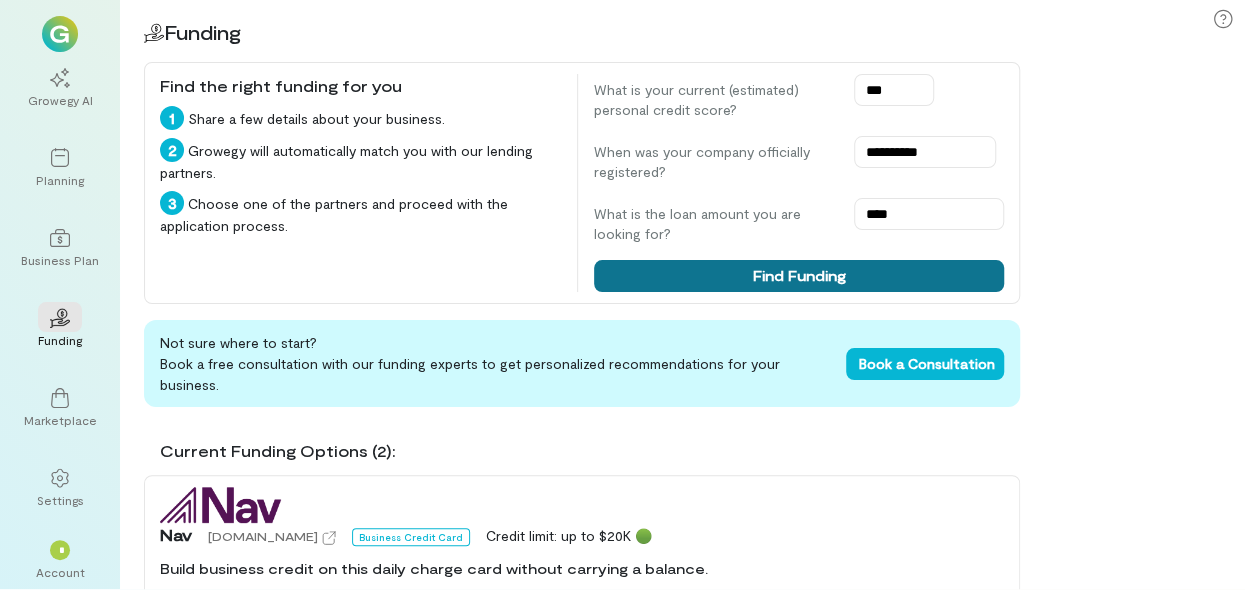 scroll, scrollTop: 0, scrollLeft: 0, axis: both 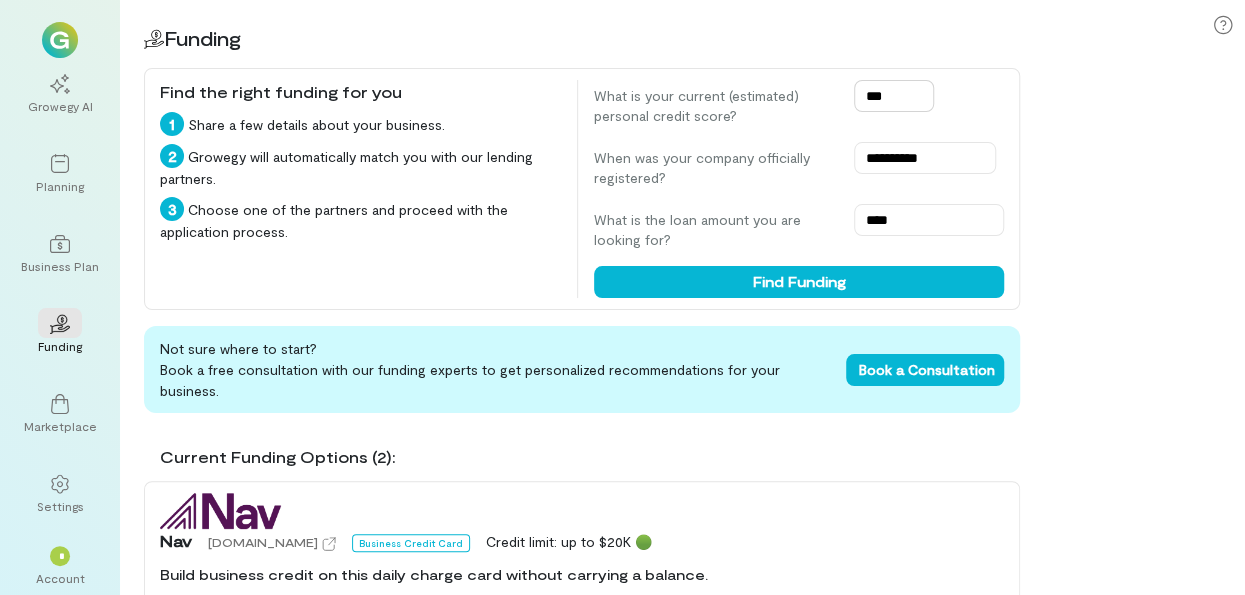 click on "***" at bounding box center (894, 96) 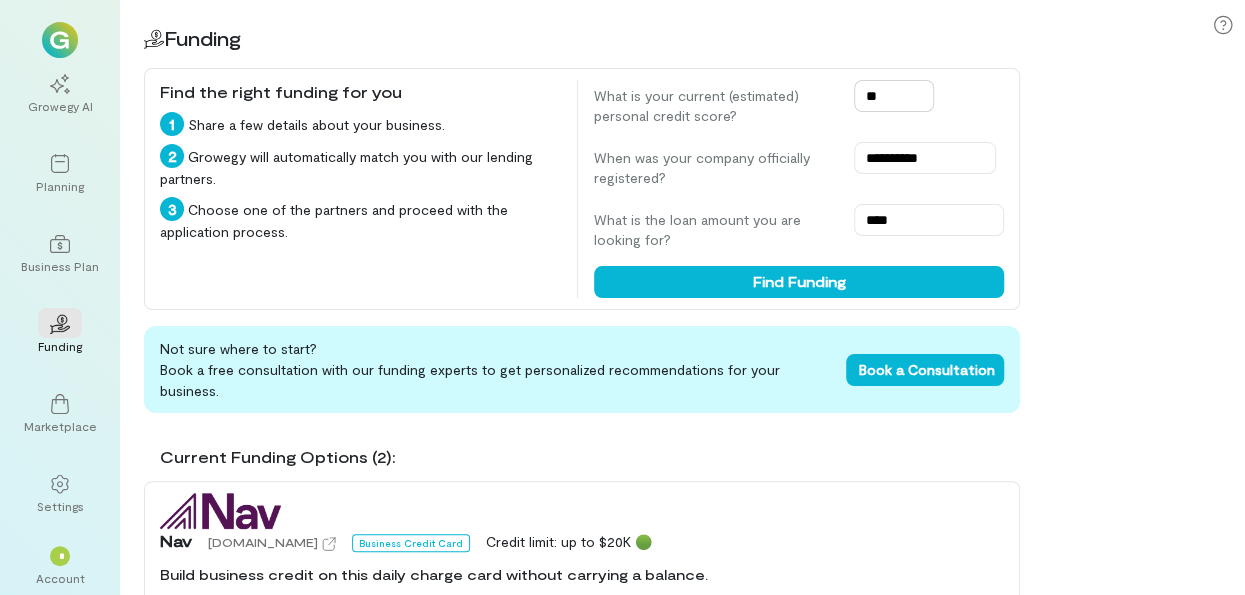 type on "*" 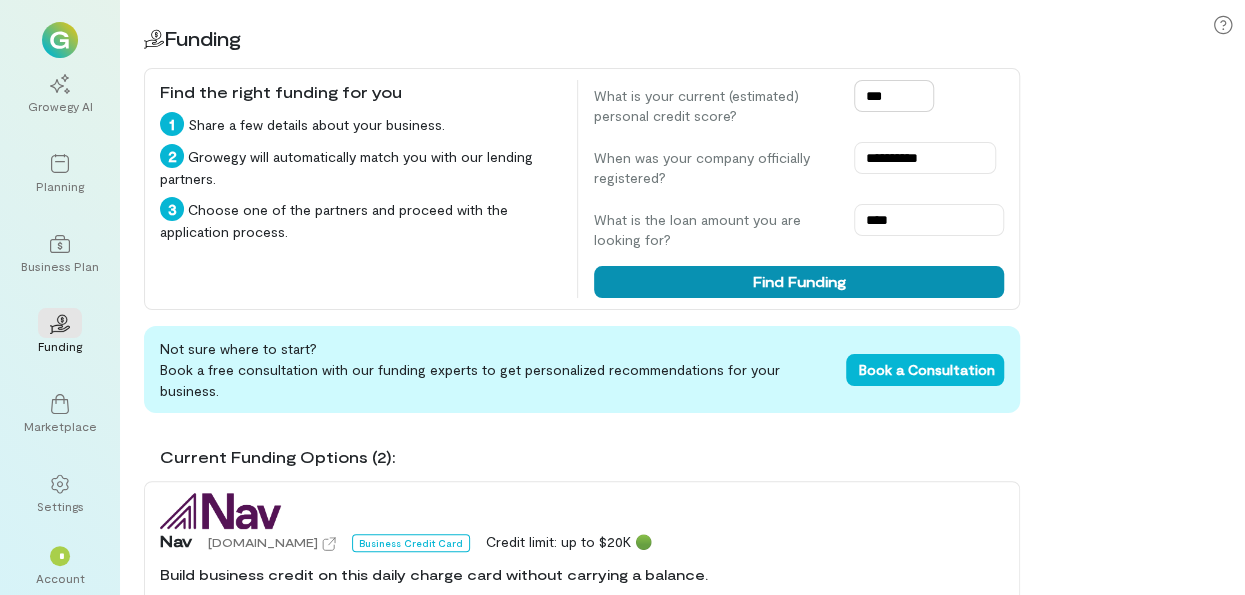 type on "***" 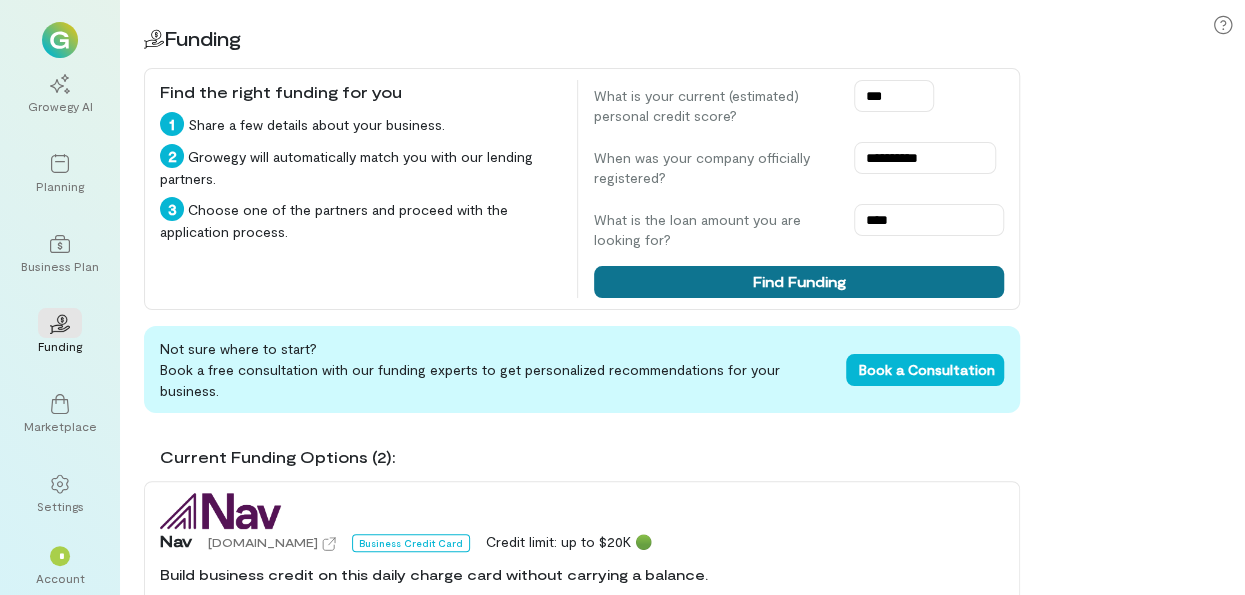 click on "Find Funding" at bounding box center (799, 282) 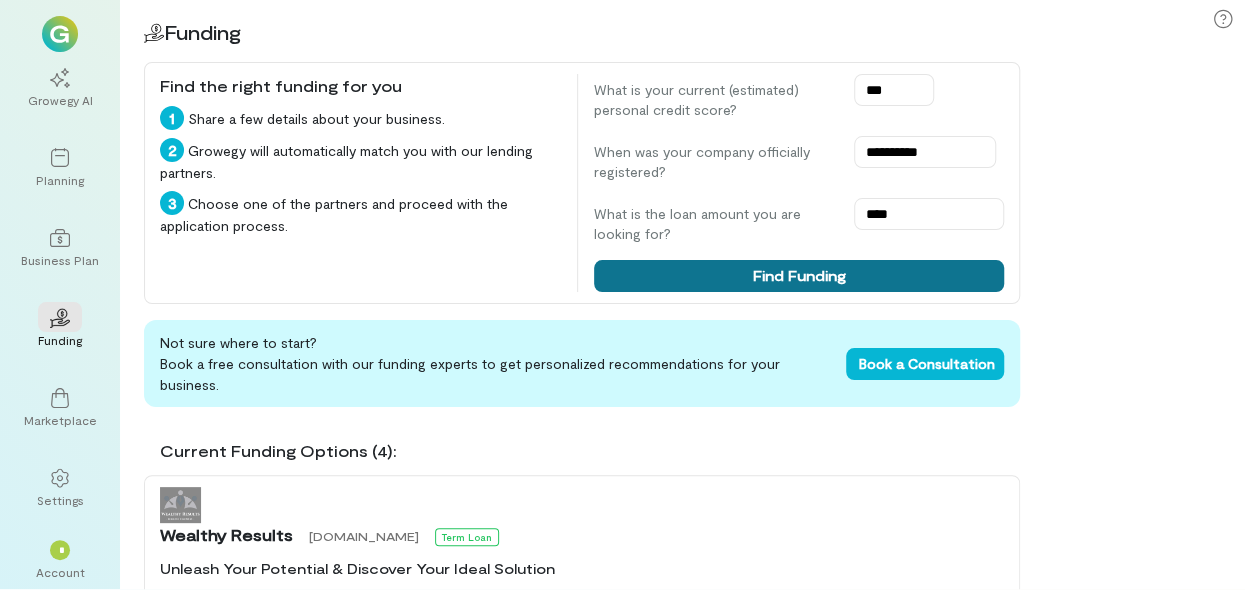 scroll, scrollTop: 0, scrollLeft: 0, axis: both 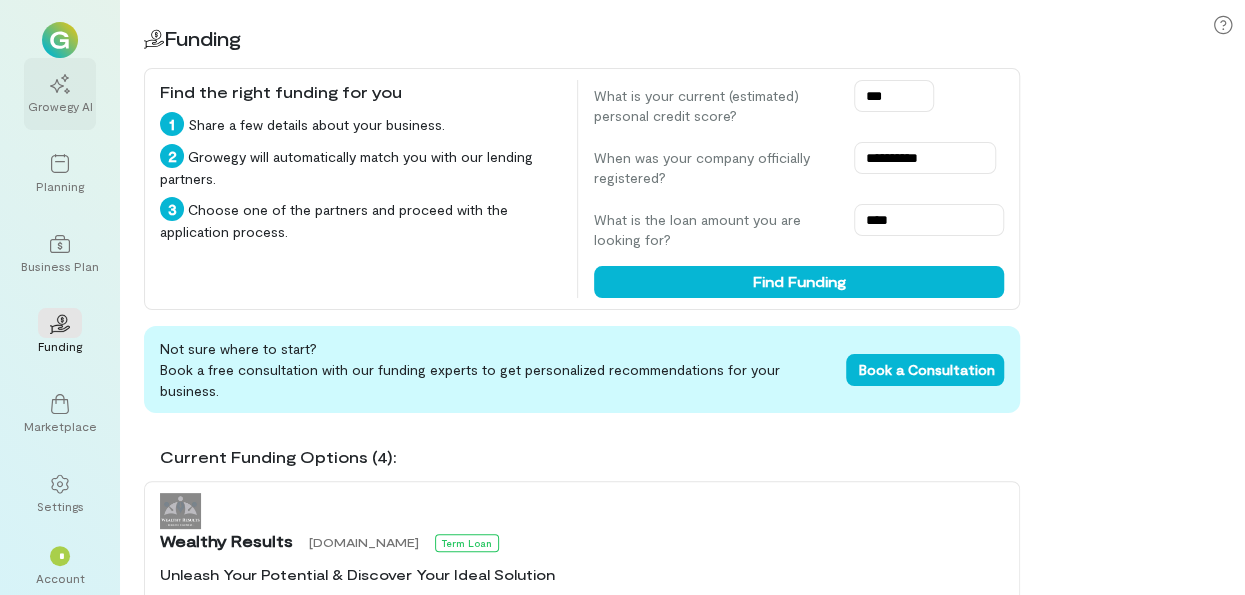 click on "Growegy AI" at bounding box center [60, 94] 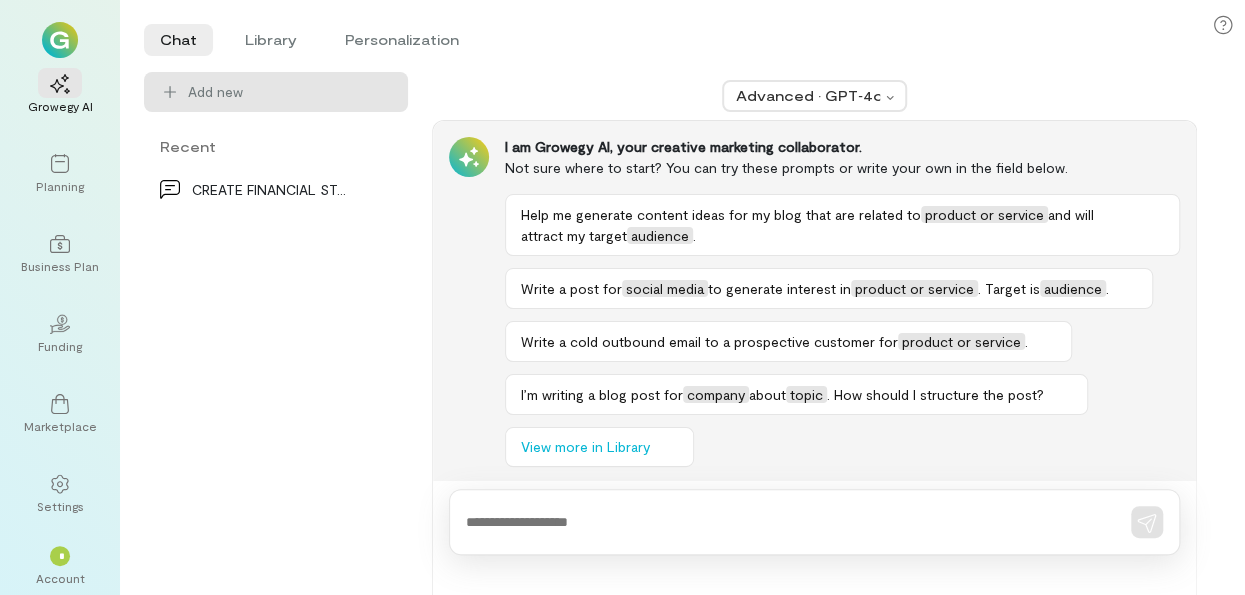 click at bounding box center (60, 40) 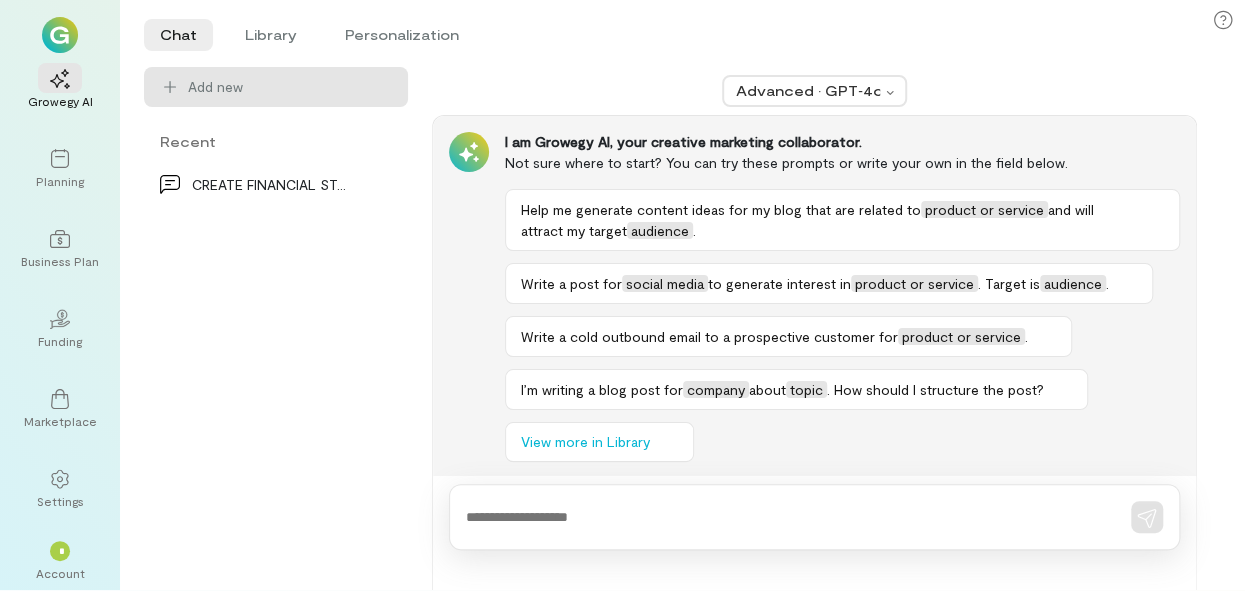 scroll, scrollTop: 6, scrollLeft: 0, axis: vertical 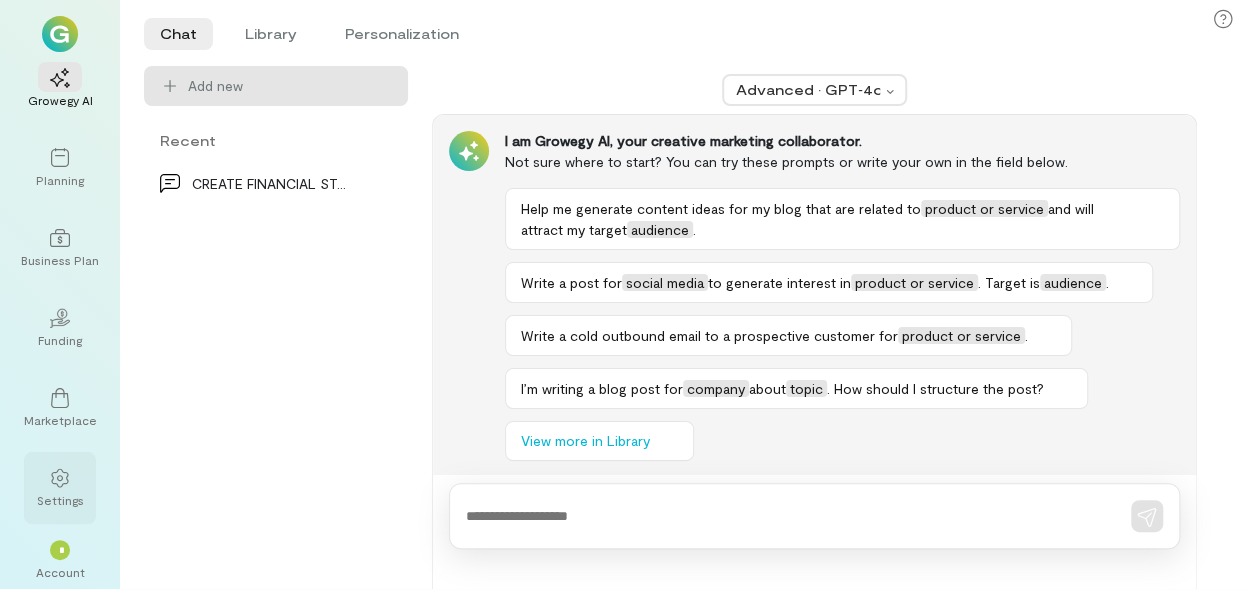 click at bounding box center (60, 477) 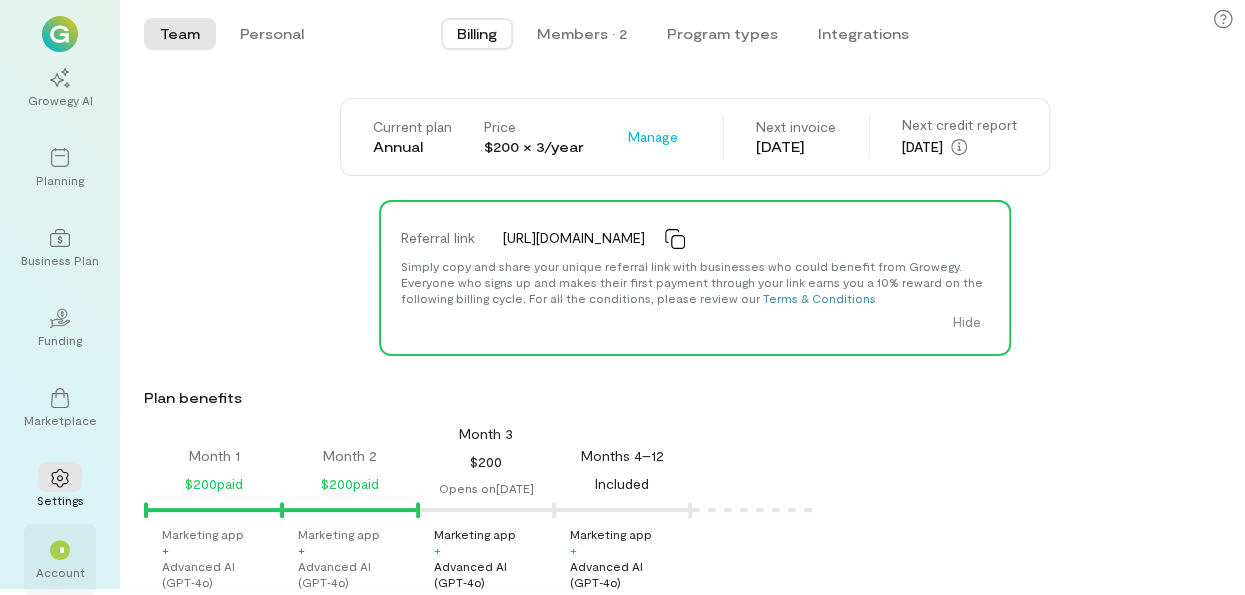 click on "*" at bounding box center [60, 549] 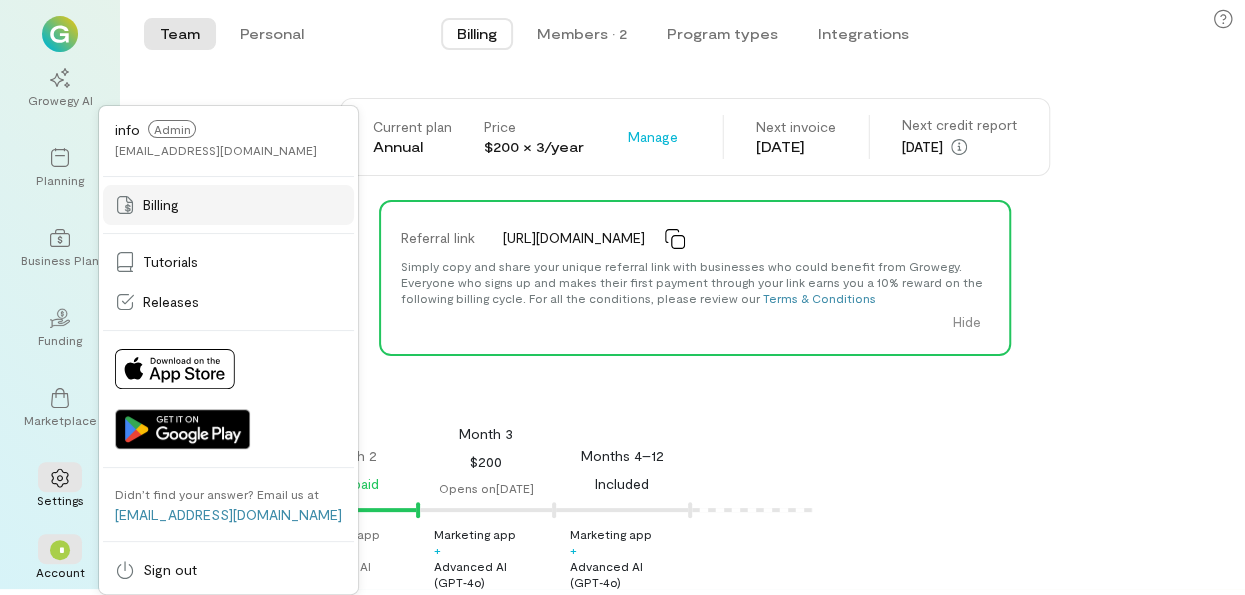 click on "Billing" at bounding box center (228, 205) 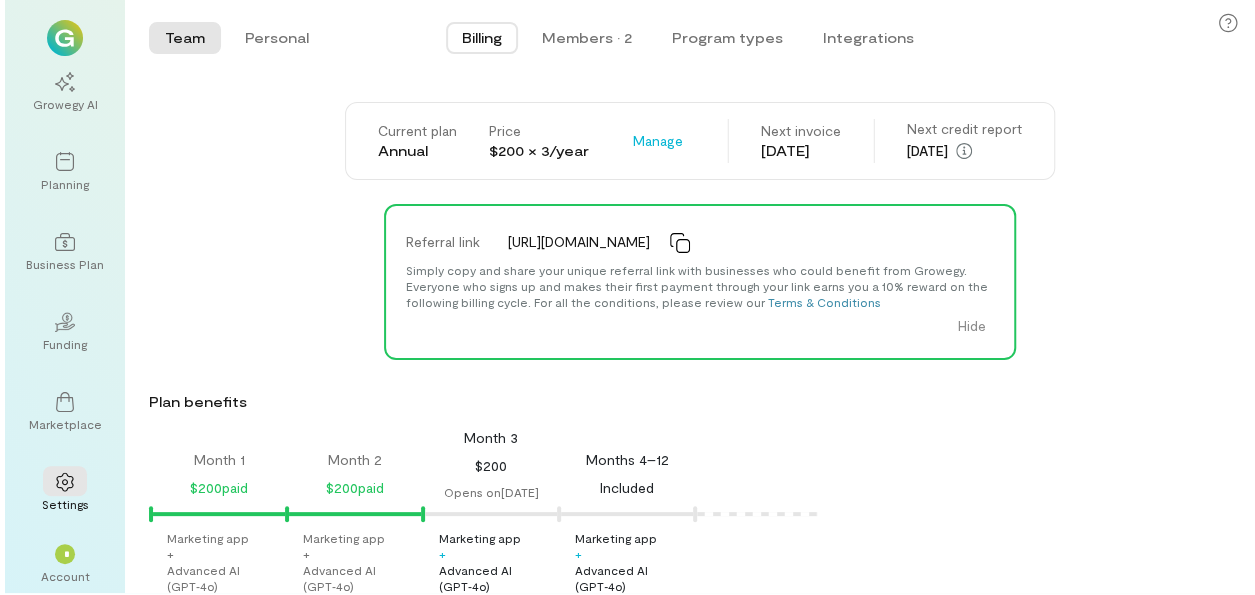 scroll, scrollTop: 0, scrollLeft: 0, axis: both 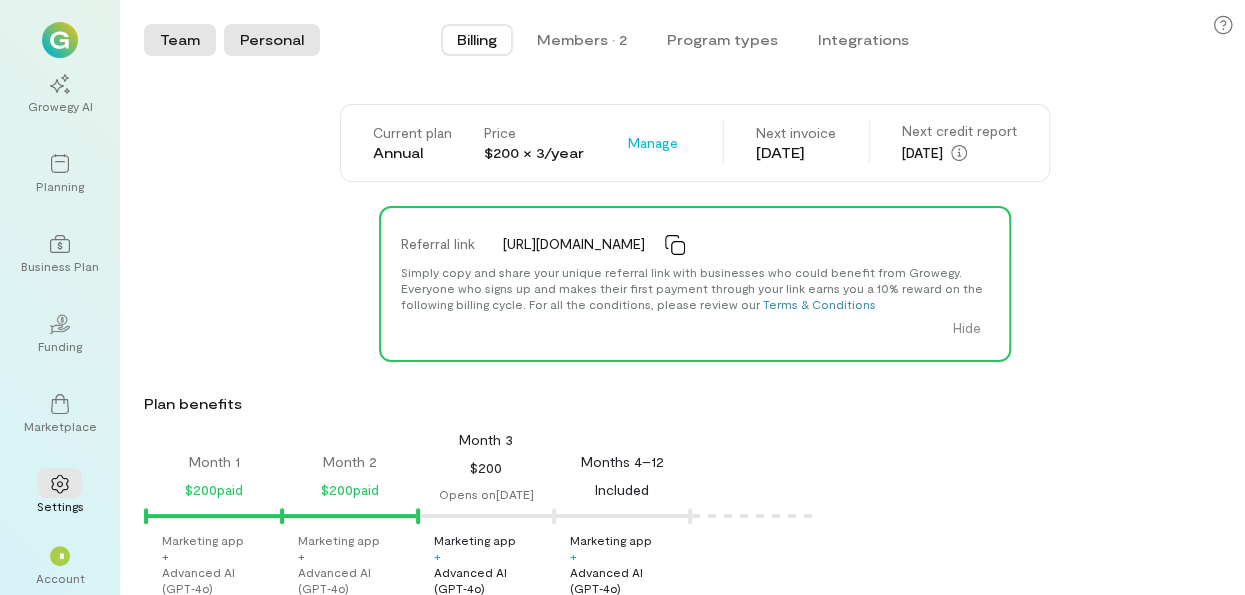 click on "Personal" at bounding box center [272, 40] 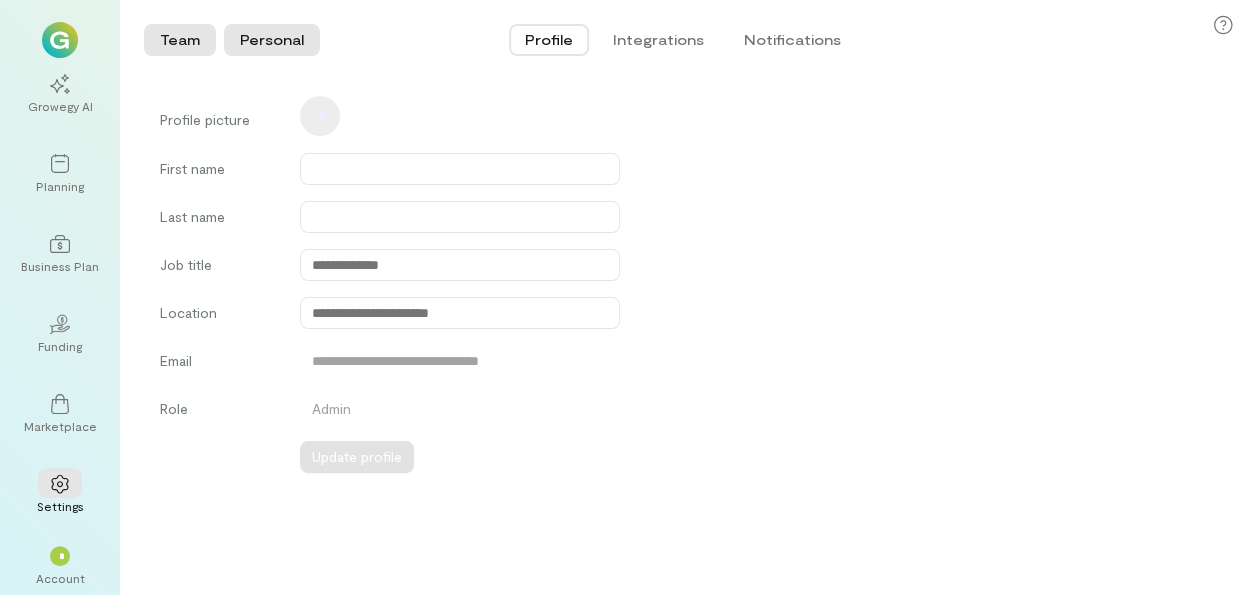 click on "Team" at bounding box center (180, 40) 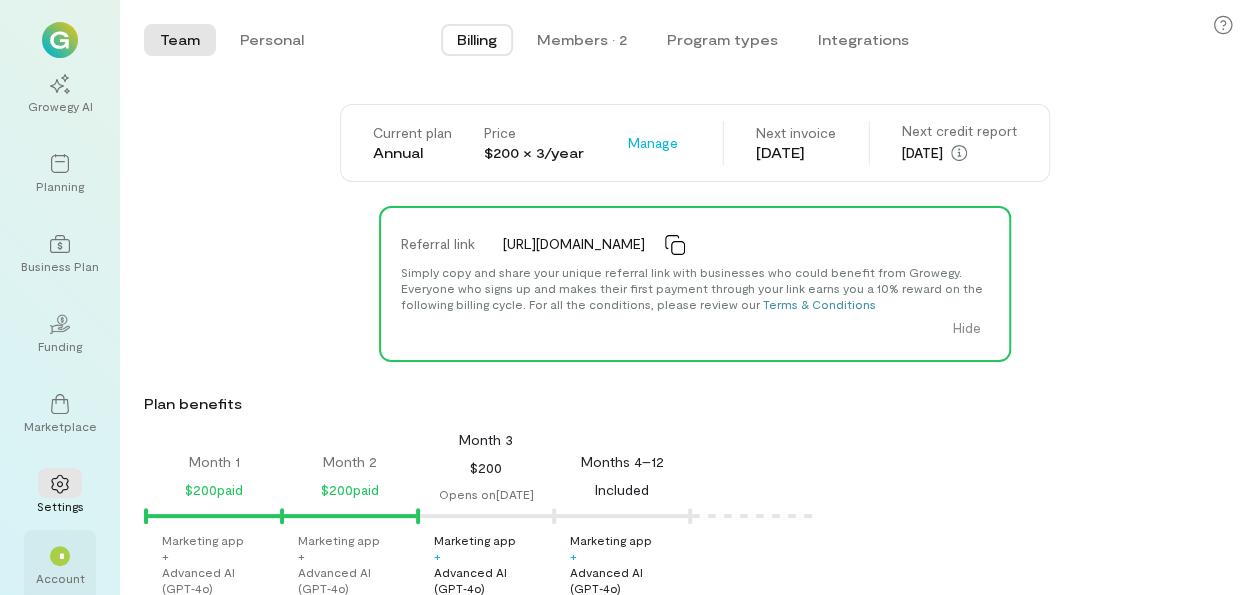 click on "*" at bounding box center [60, 555] 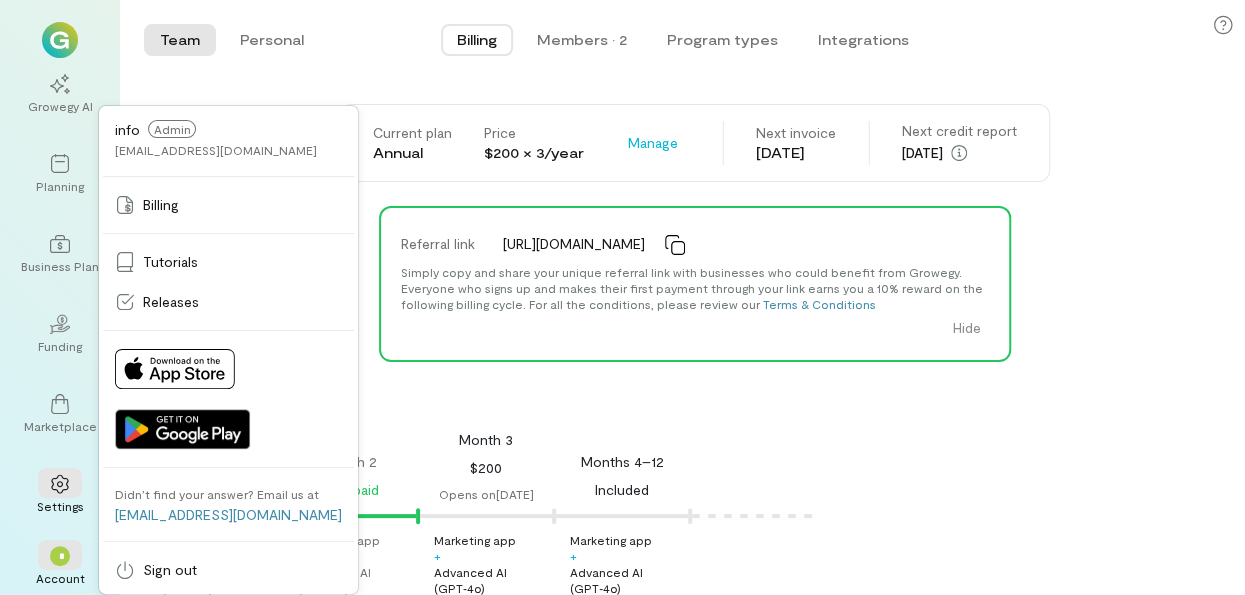 drag, startPoint x: 70, startPoint y: 547, endPoint x: 915, endPoint y: 405, distance: 856.84827 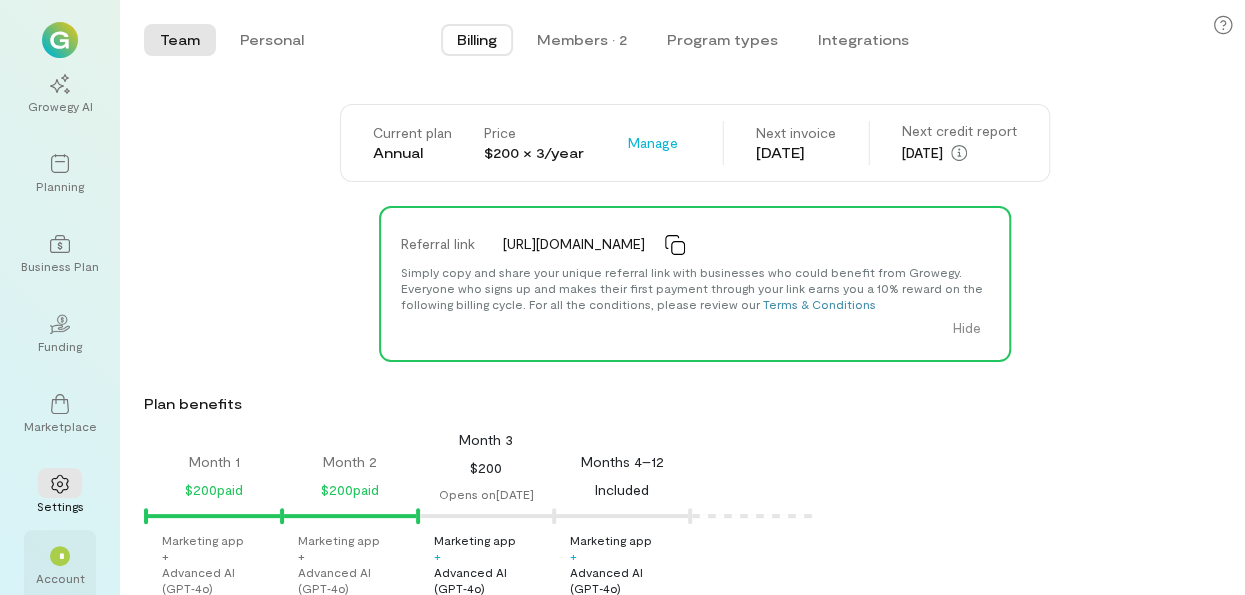 click on "*" at bounding box center [60, 555] 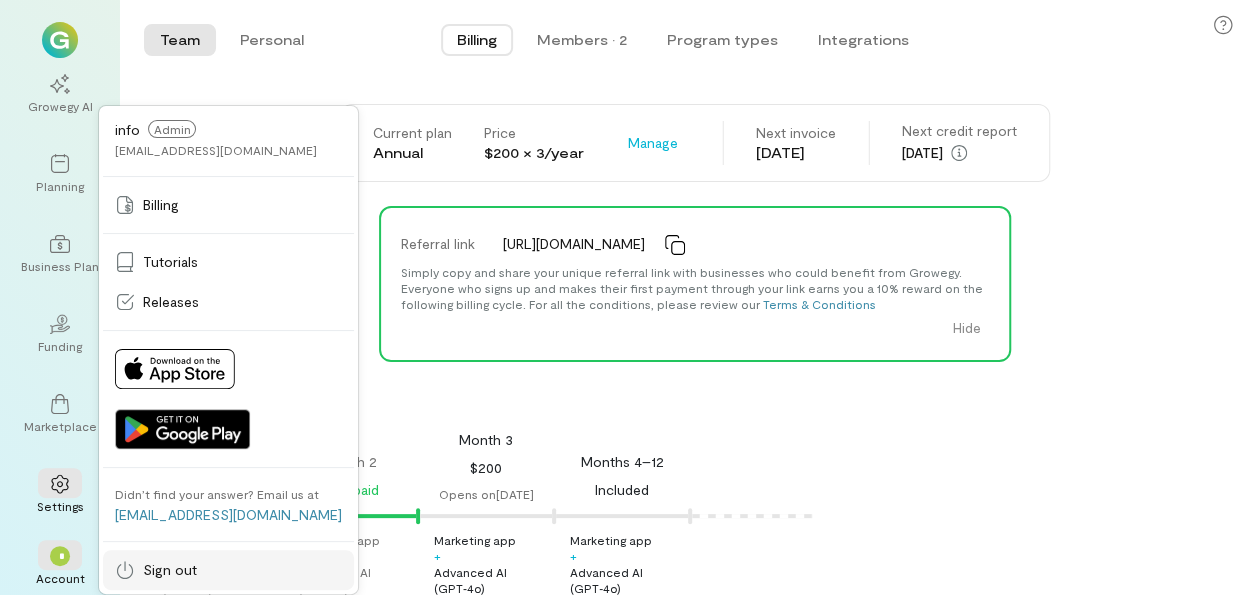 click on "Sign out" at bounding box center [228, 570] 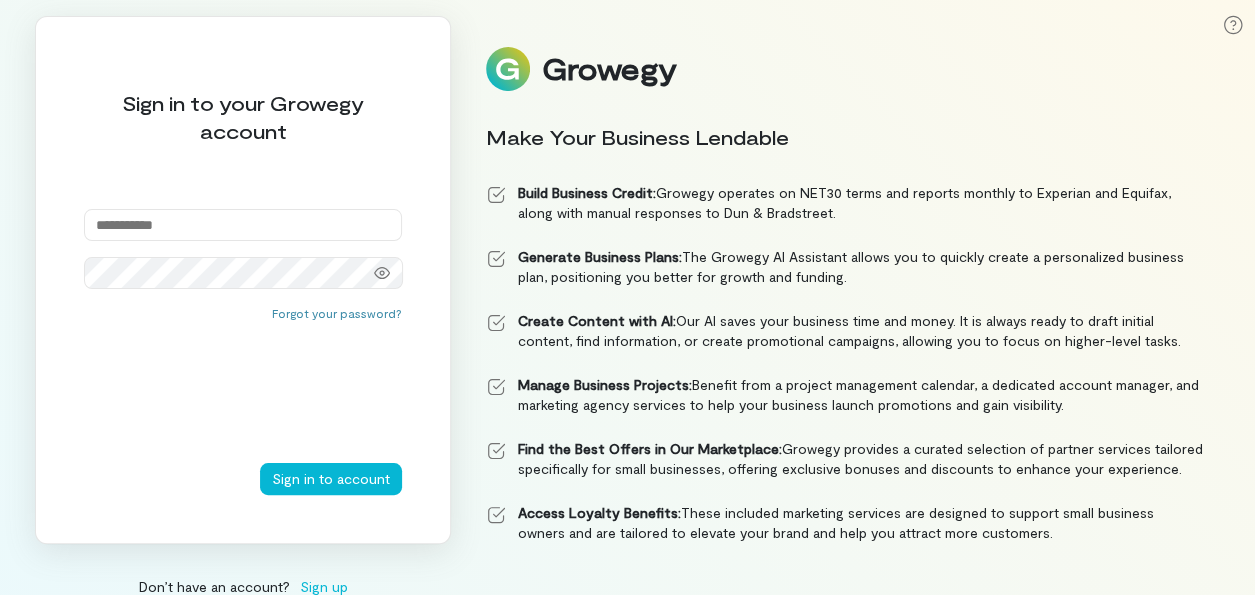 type on "**********" 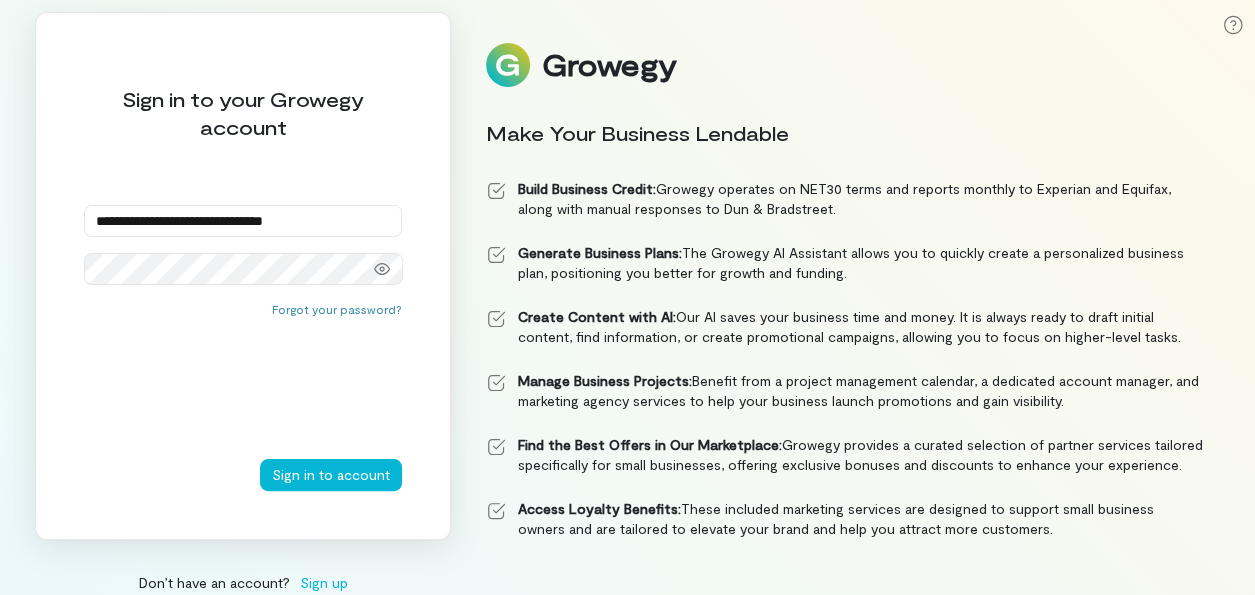 scroll, scrollTop: 0, scrollLeft: 0, axis: both 